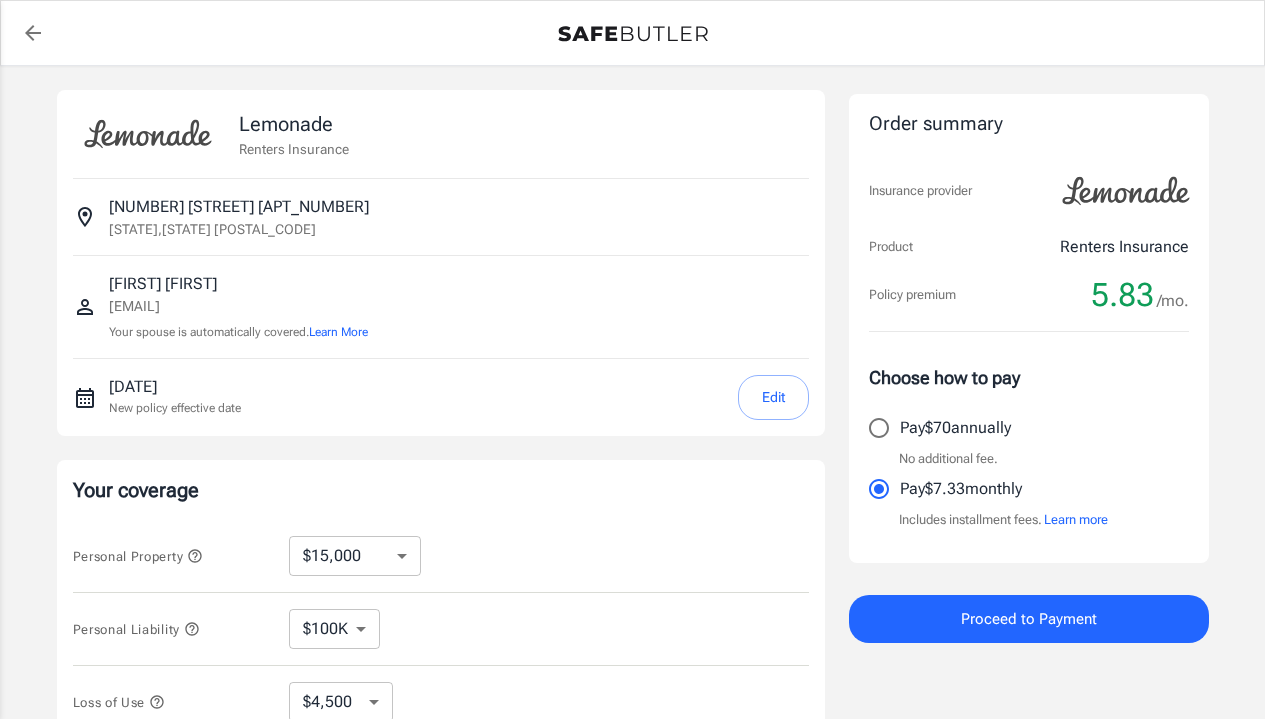 select on "15000" 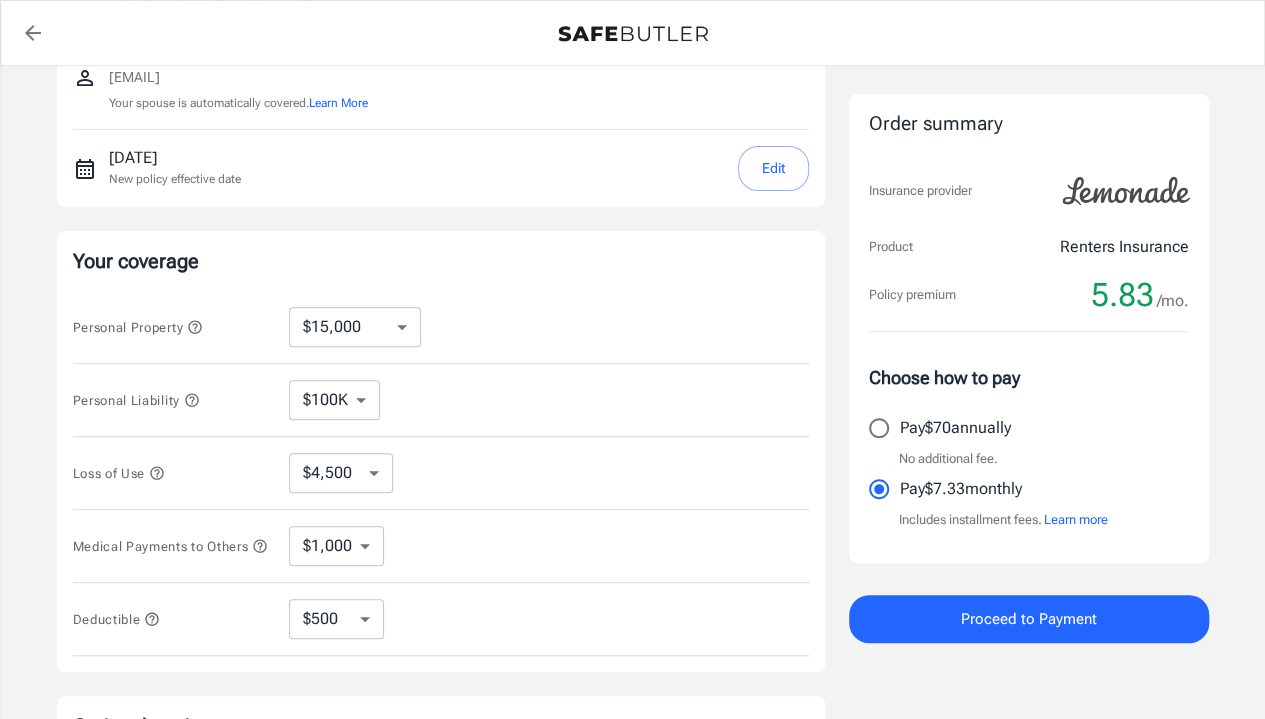 scroll, scrollTop: 240, scrollLeft: 0, axis: vertical 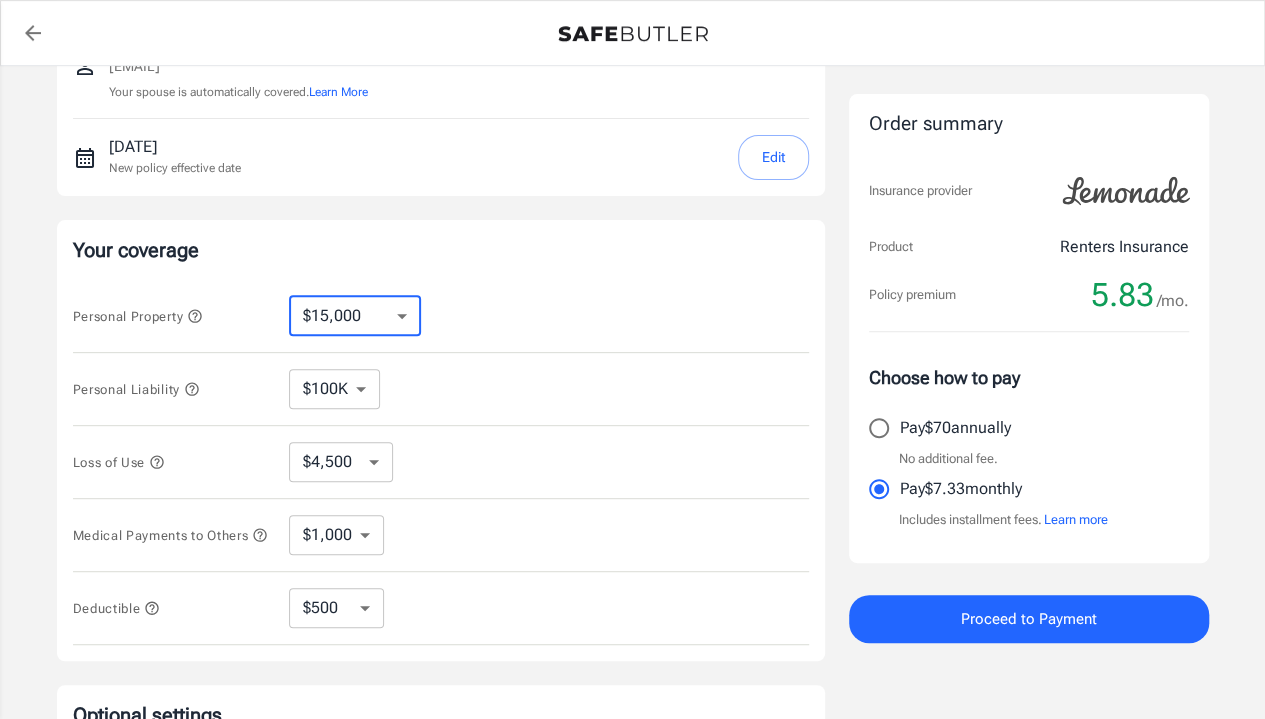 click on "$10,000 $15,000 $20,000 $25,000 $30,000 $40,000 $50,000 $100K $150K $200K $250K" at bounding box center [355, 316] 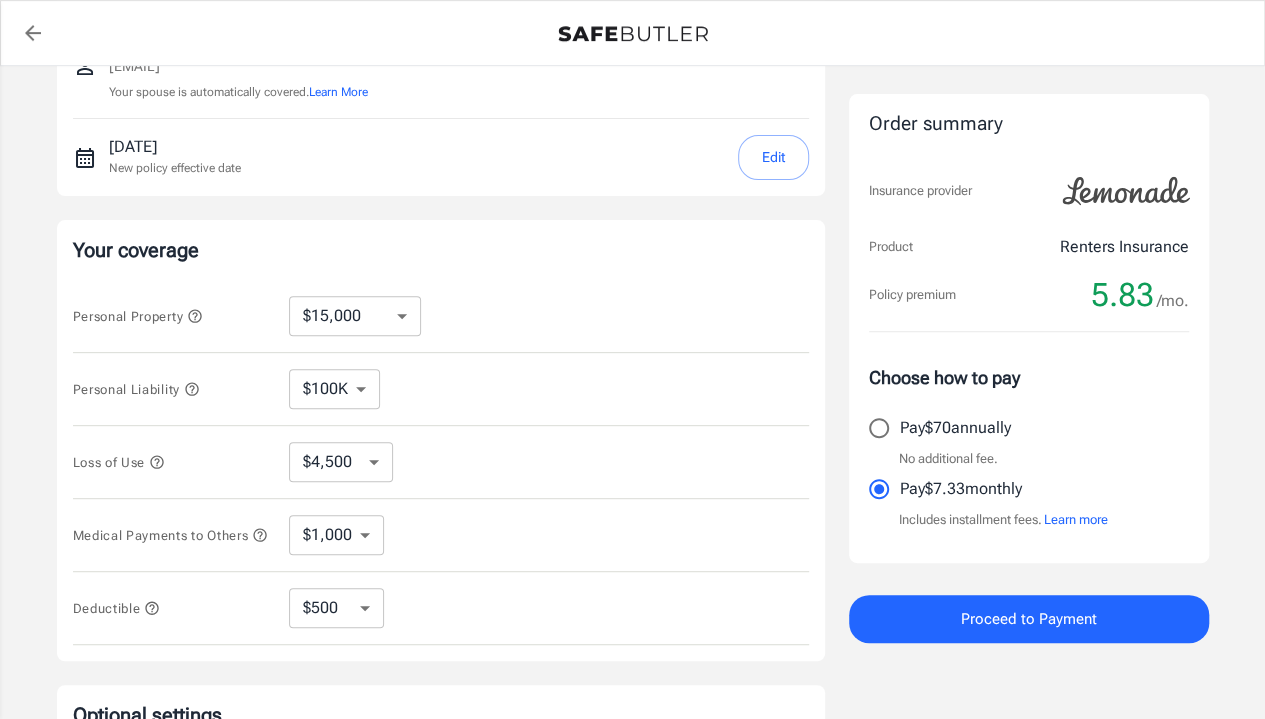 click on "Personal Property   $10,000 $15,000 $20,000 $25,000 $30,000 $40,000 $50,000 $100K $150K $200K $250K ​" at bounding box center (441, 316) 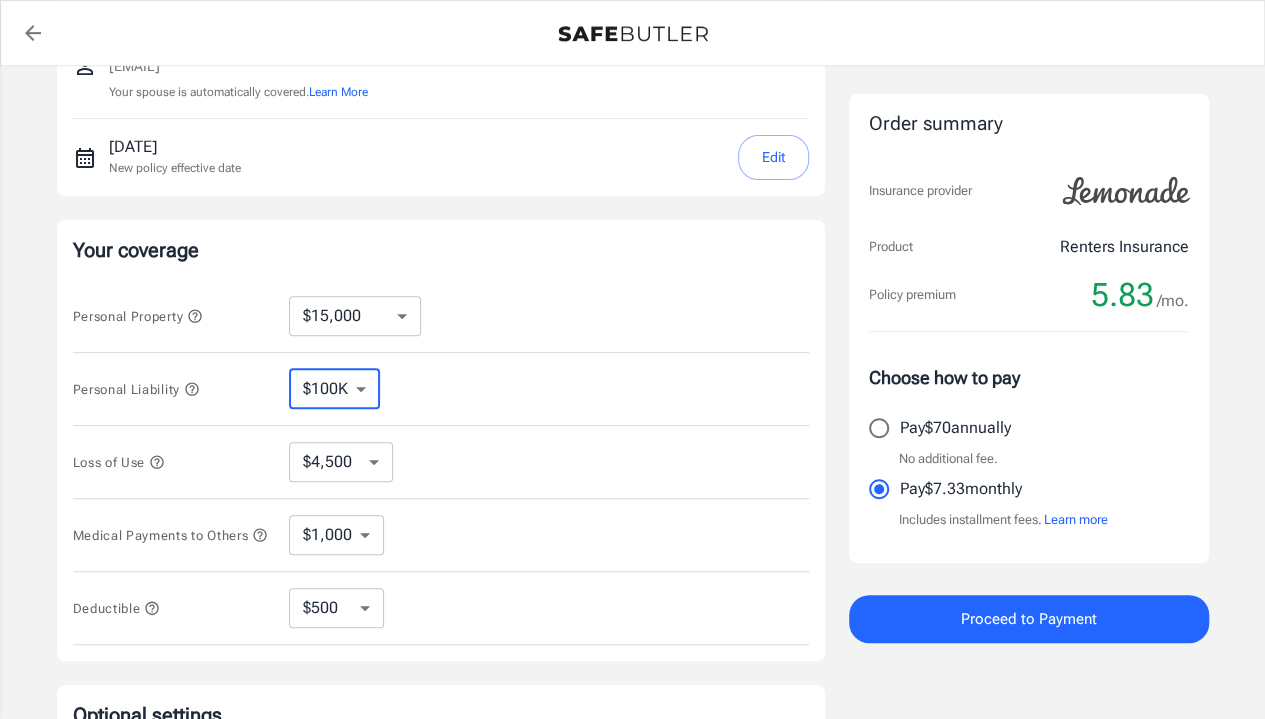 click on "$100K $200K $300K $400K $500K $1M" at bounding box center [334, 389] 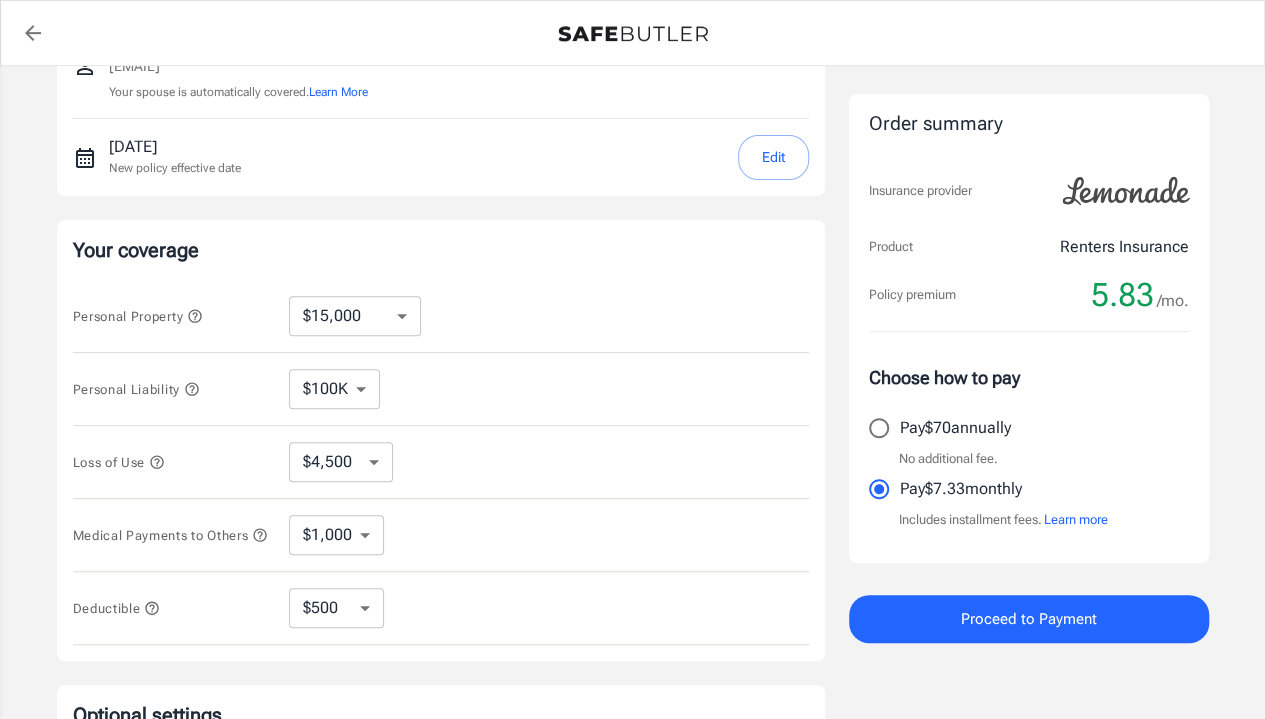 click on "Personal Liability   $100K $200K $300K $400K $500K $1M ​" at bounding box center [441, 389] 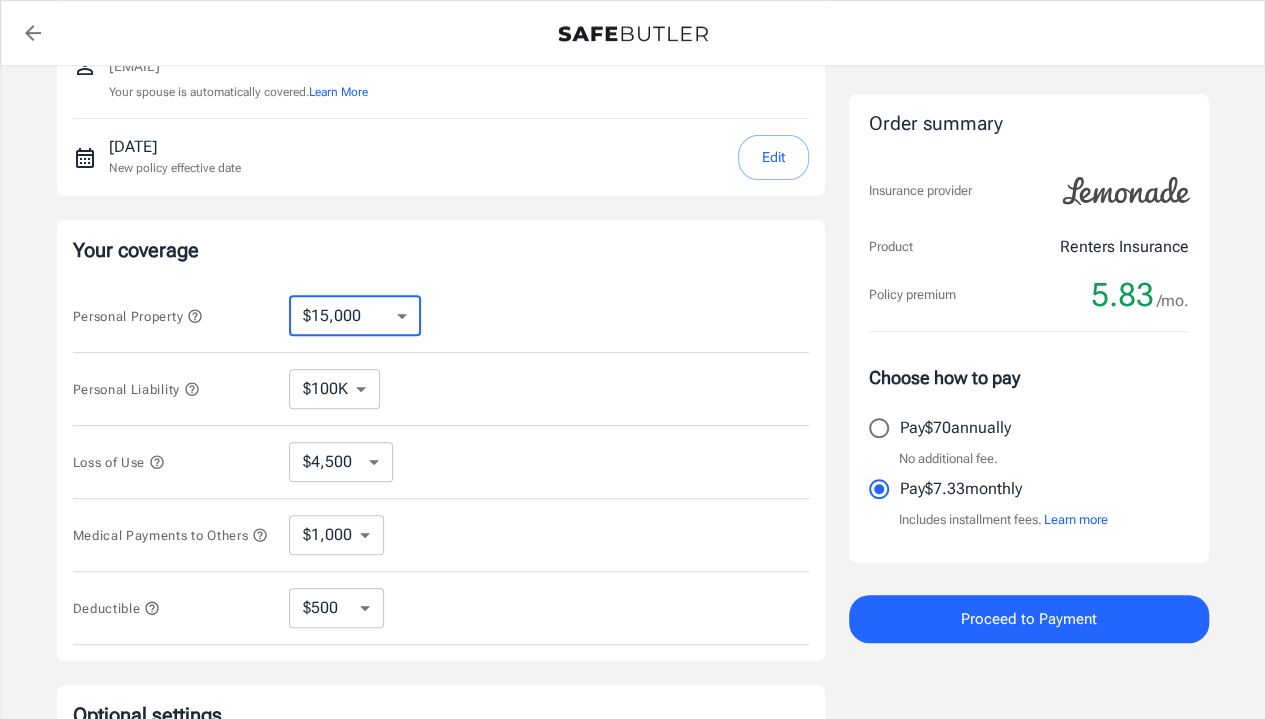 click on "$10,000 $15,000 $20,000 $25,000 $30,000 $40,000 $50,000 $100K $150K $200K $250K" at bounding box center (355, 316) 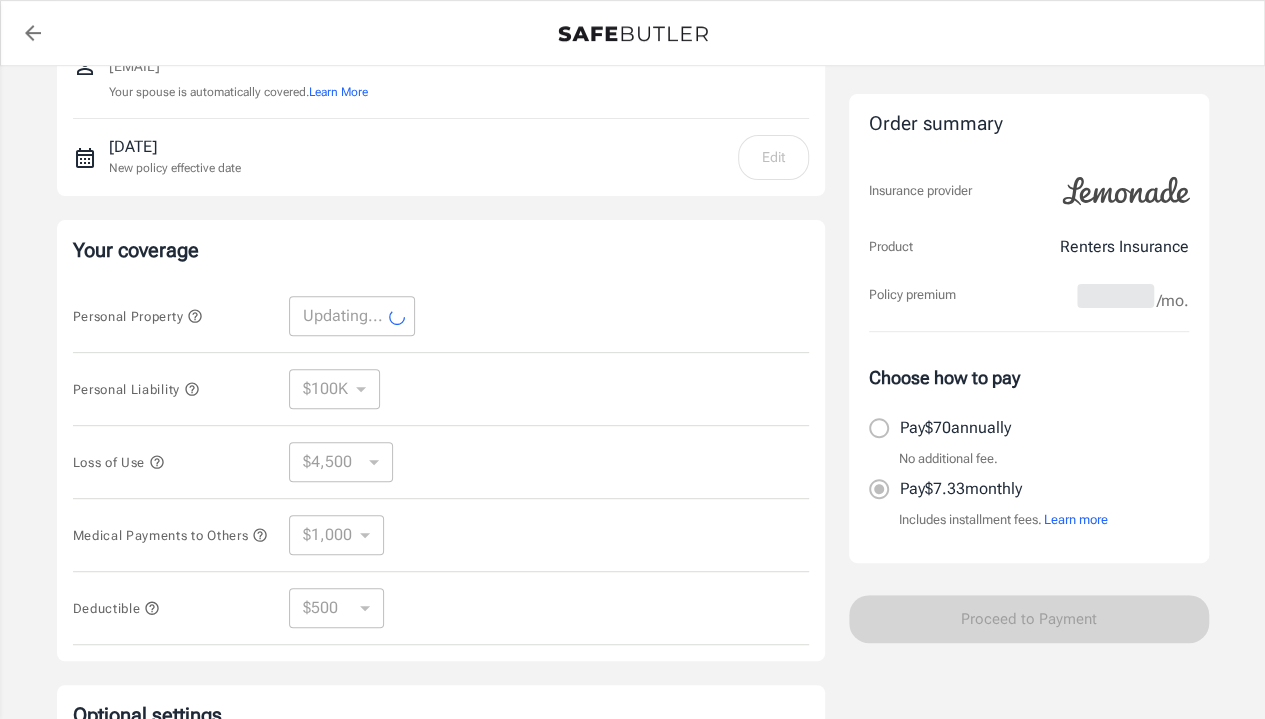 select on "10000" 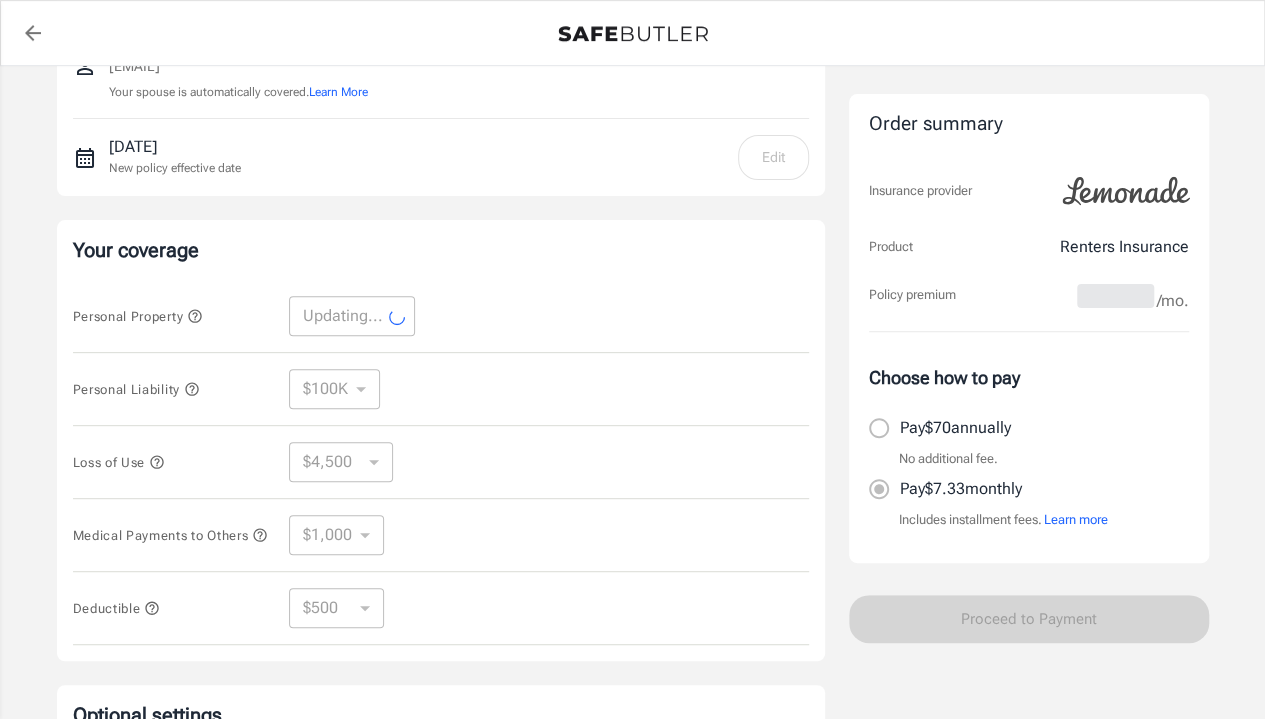 select on "3000" 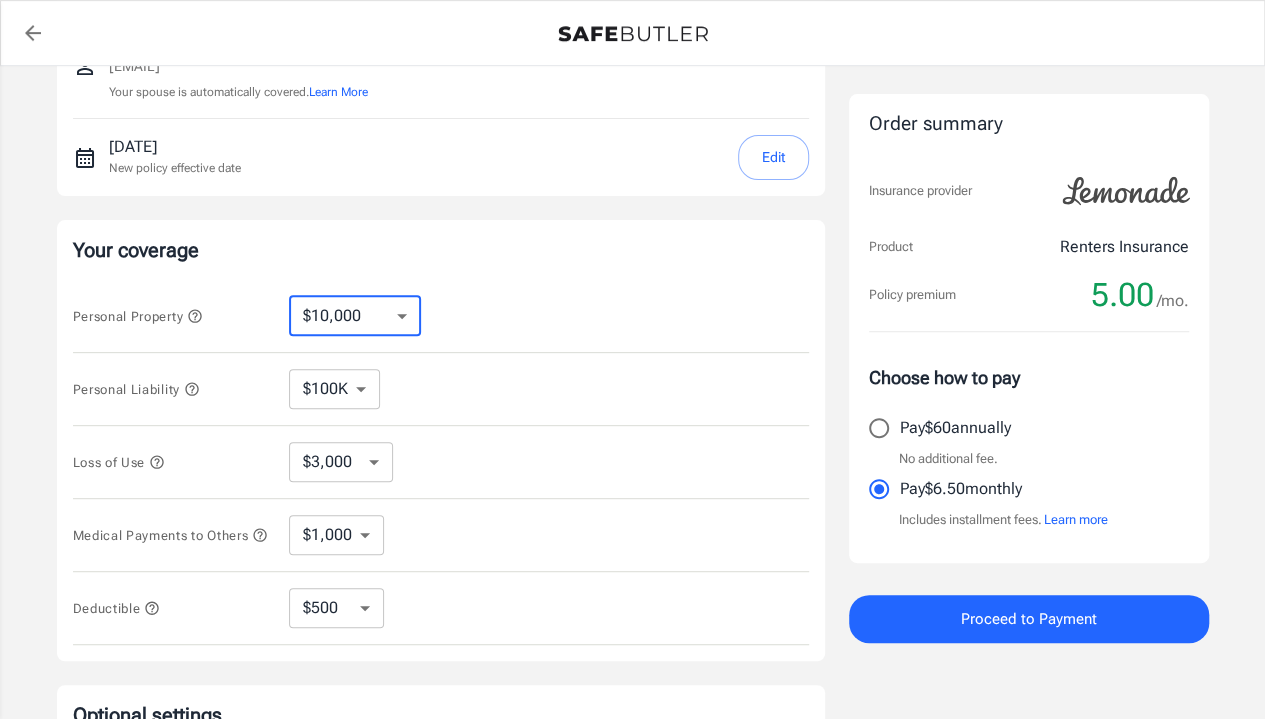 click on "$10,000 $15,000 $20,000 $25,000 $30,000 $40,000 $50,000 $100K $150K $200K $250K" at bounding box center (355, 316) 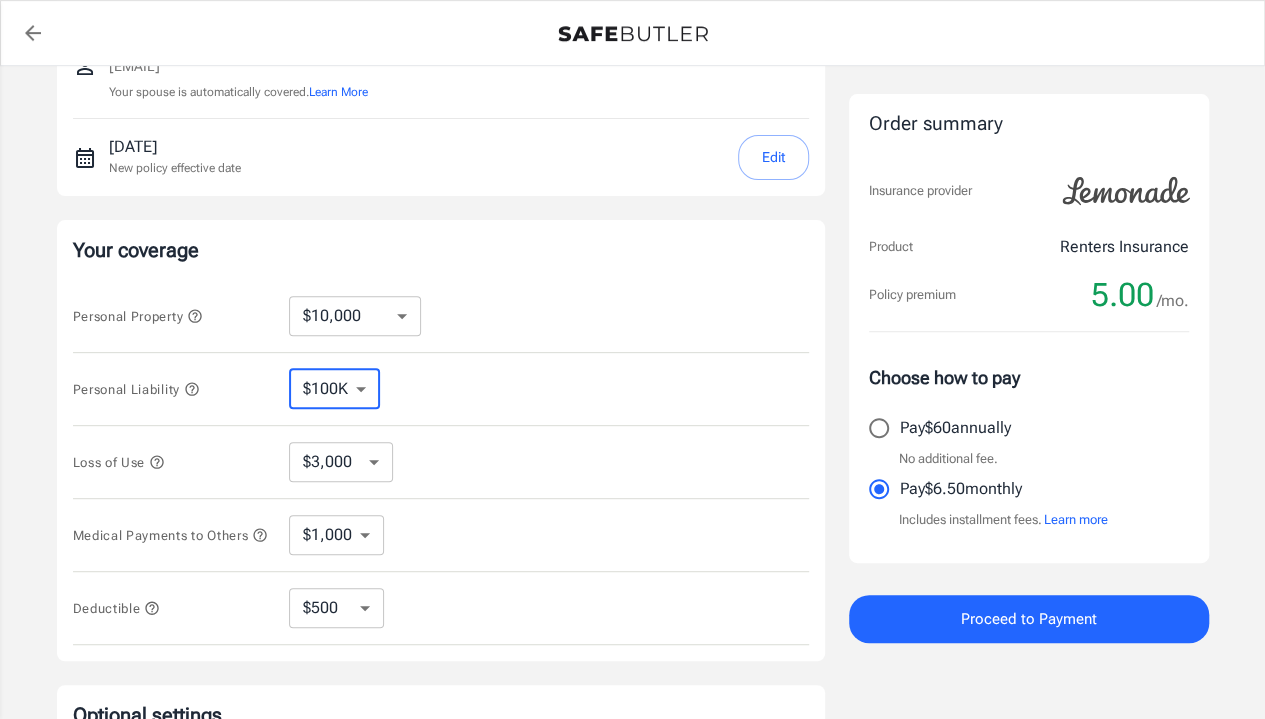 click on "$100K $200K $300K $400K $500K $1M" at bounding box center (334, 389) 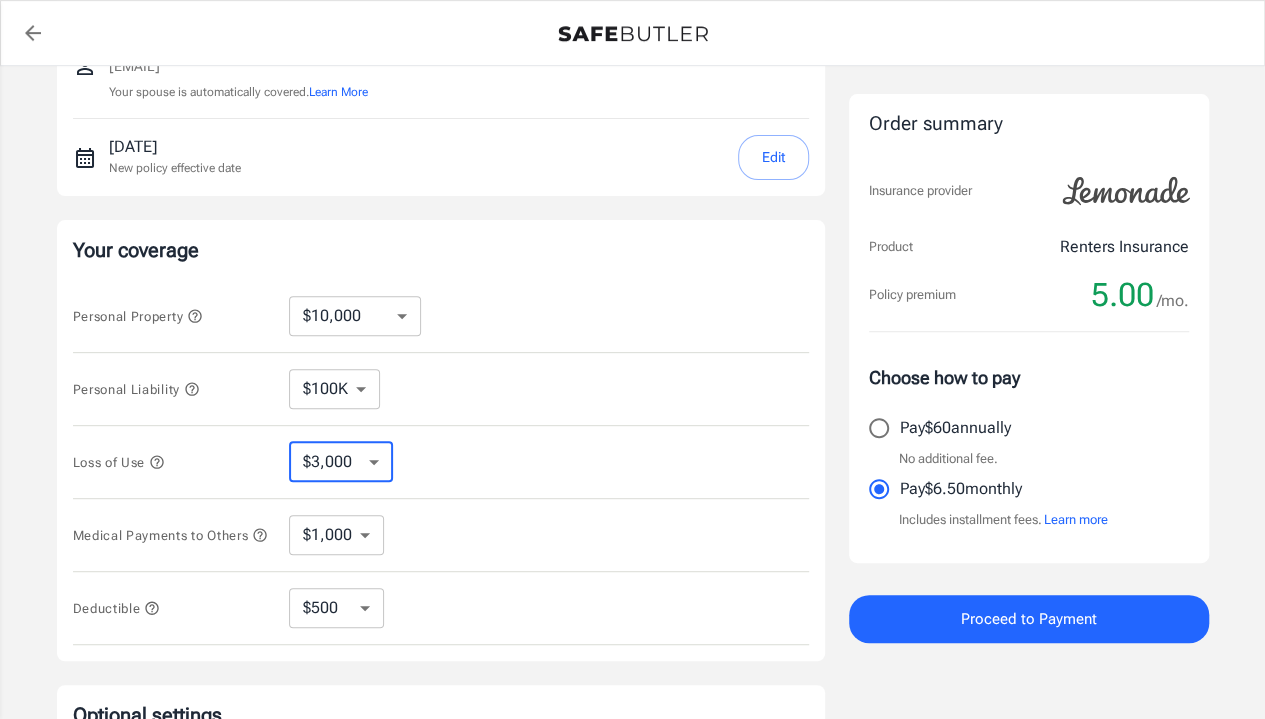 click on "$3,000 $6,000 $12,000 $21,000 $36,000 $60,000 $96,000 $153K $198K" at bounding box center (341, 462) 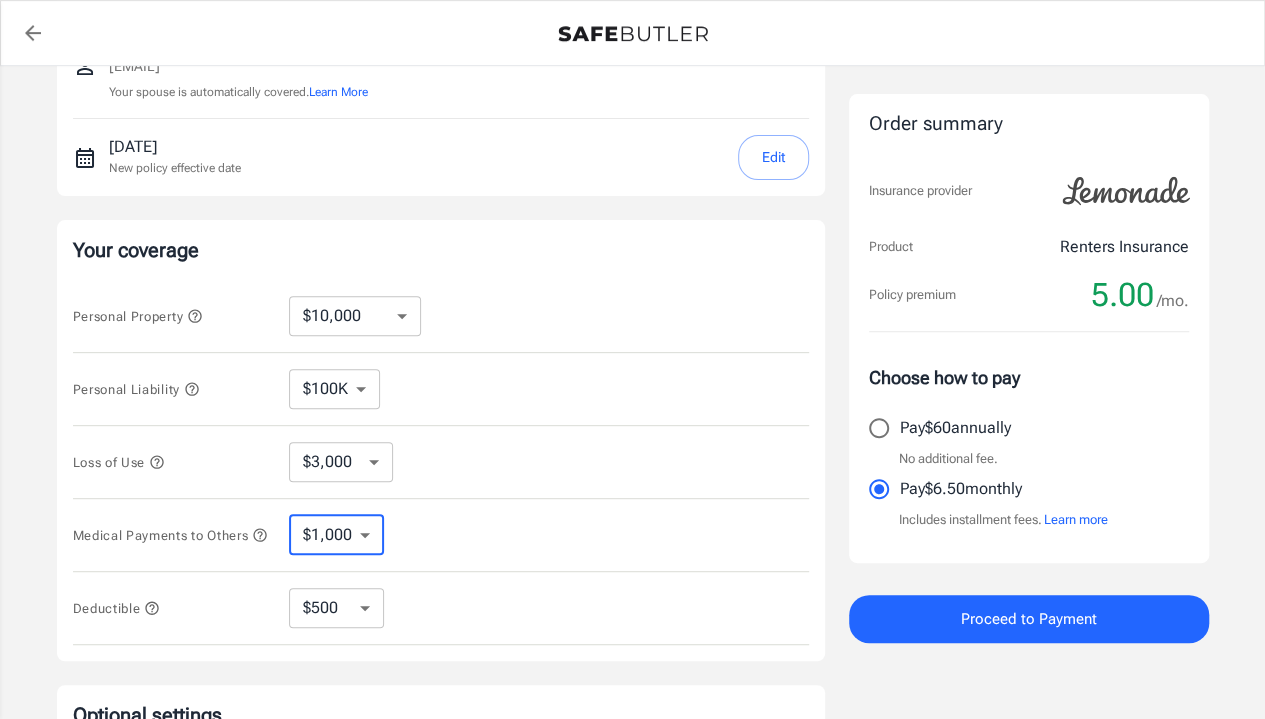 click on "$1,000 $2,000 $3,000 $4,000 $5,000" at bounding box center (336, 535) 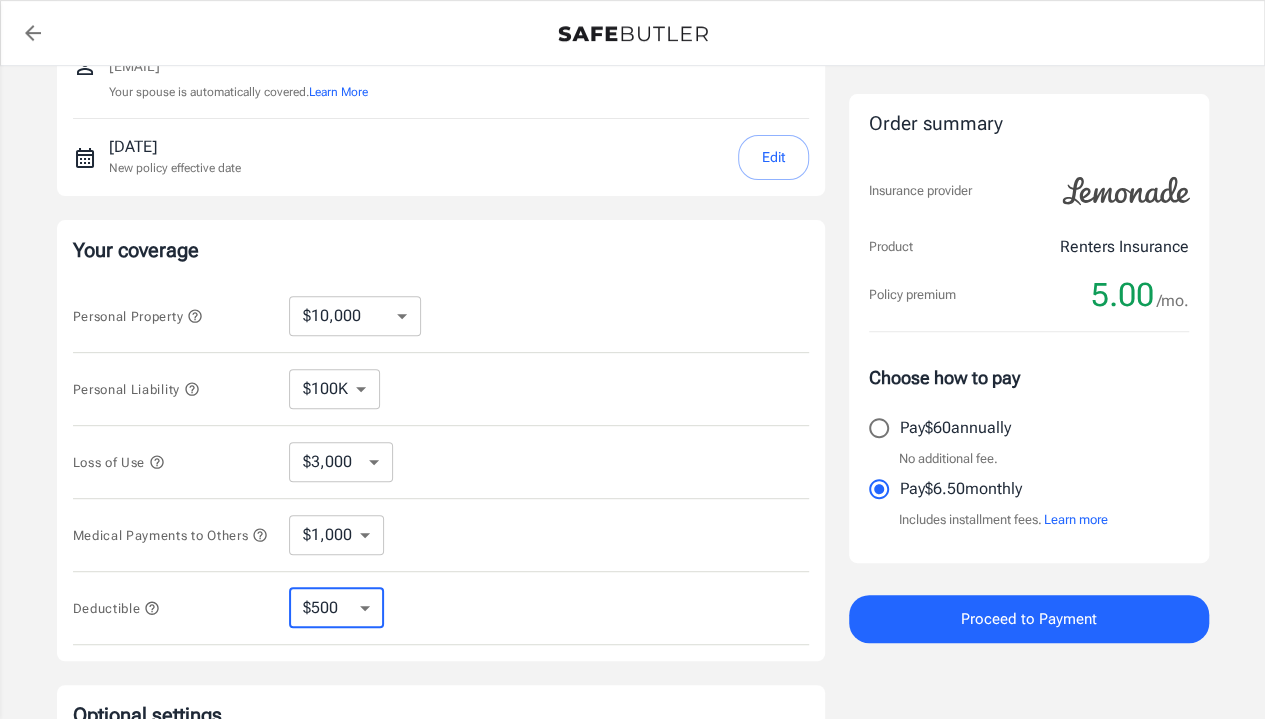 click on "$250 $500 $1,000 $2,500" at bounding box center (336, 608) 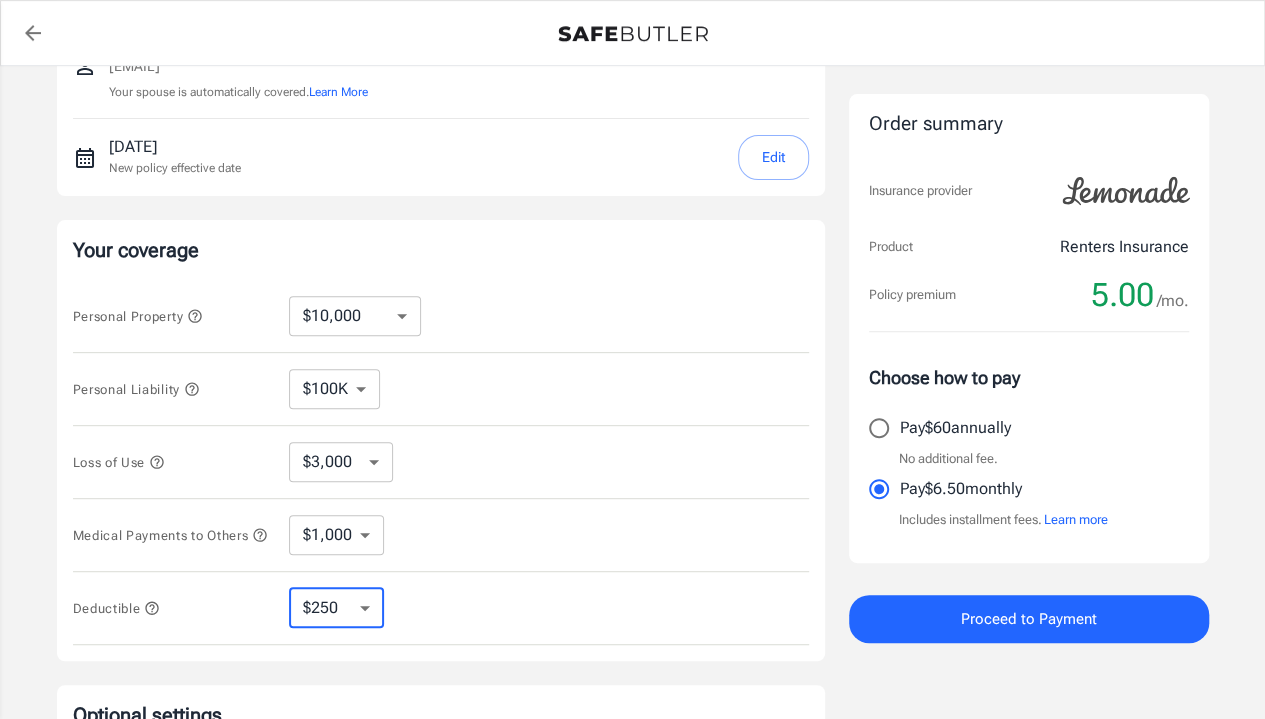 click on "$250 $500 $1,000 $2,500" at bounding box center [336, 608] 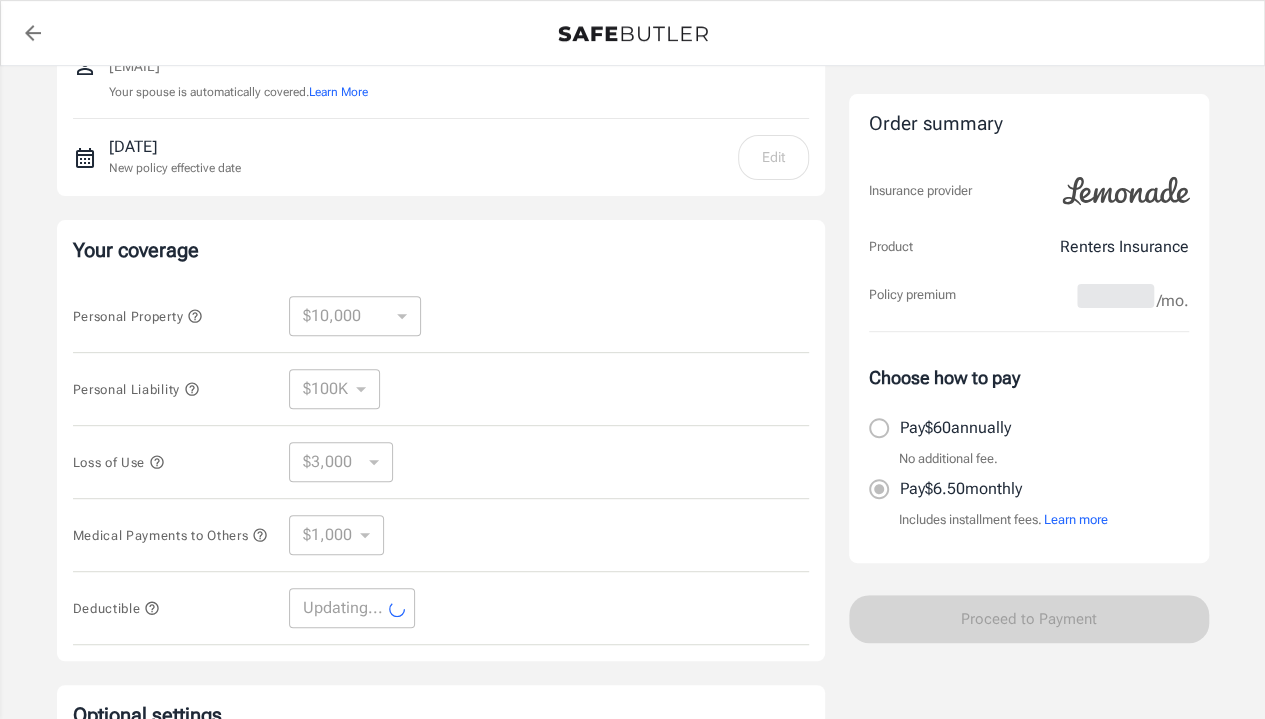 select on "500" 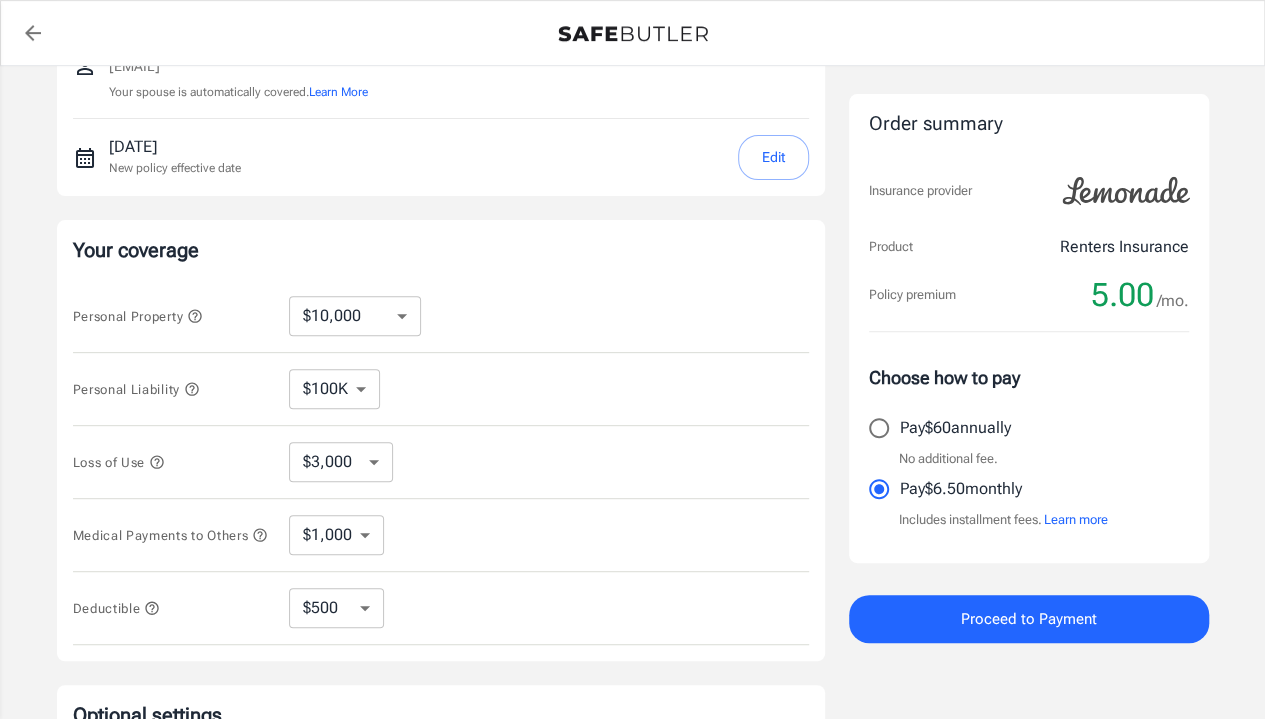click on "Pay  $60  annually" at bounding box center [955, 428] 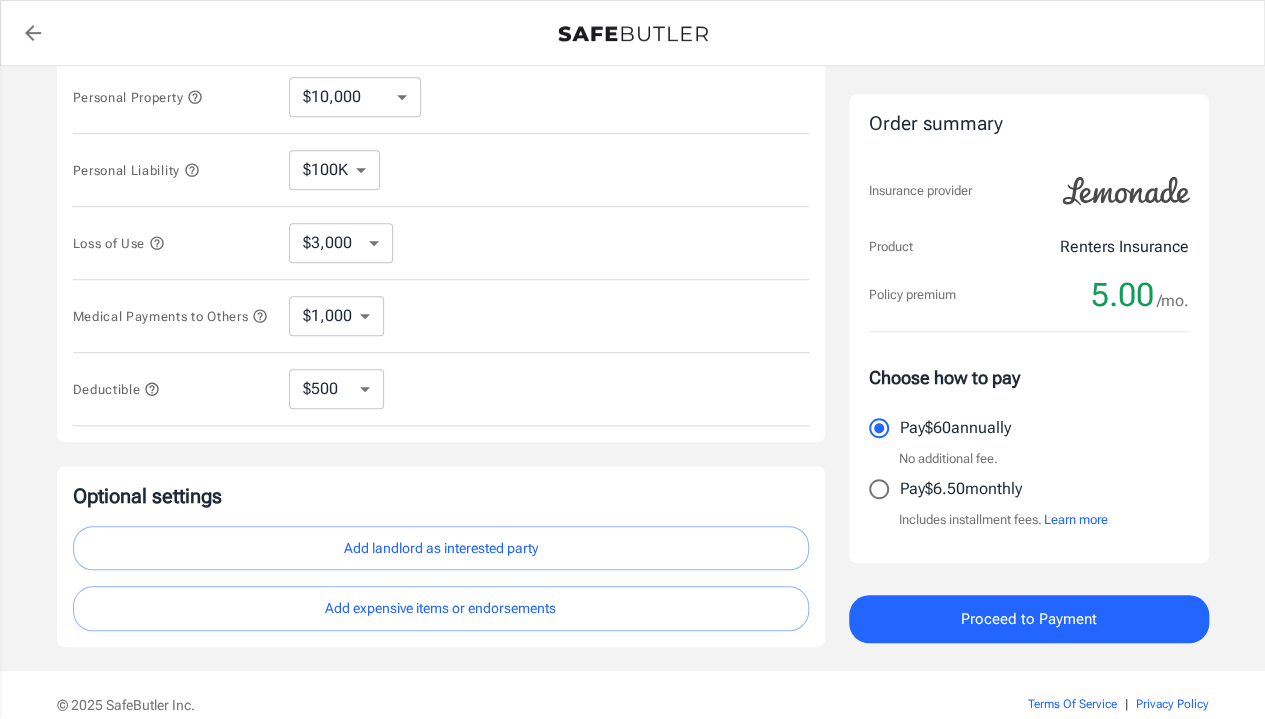 scroll, scrollTop: 460, scrollLeft: 0, axis: vertical 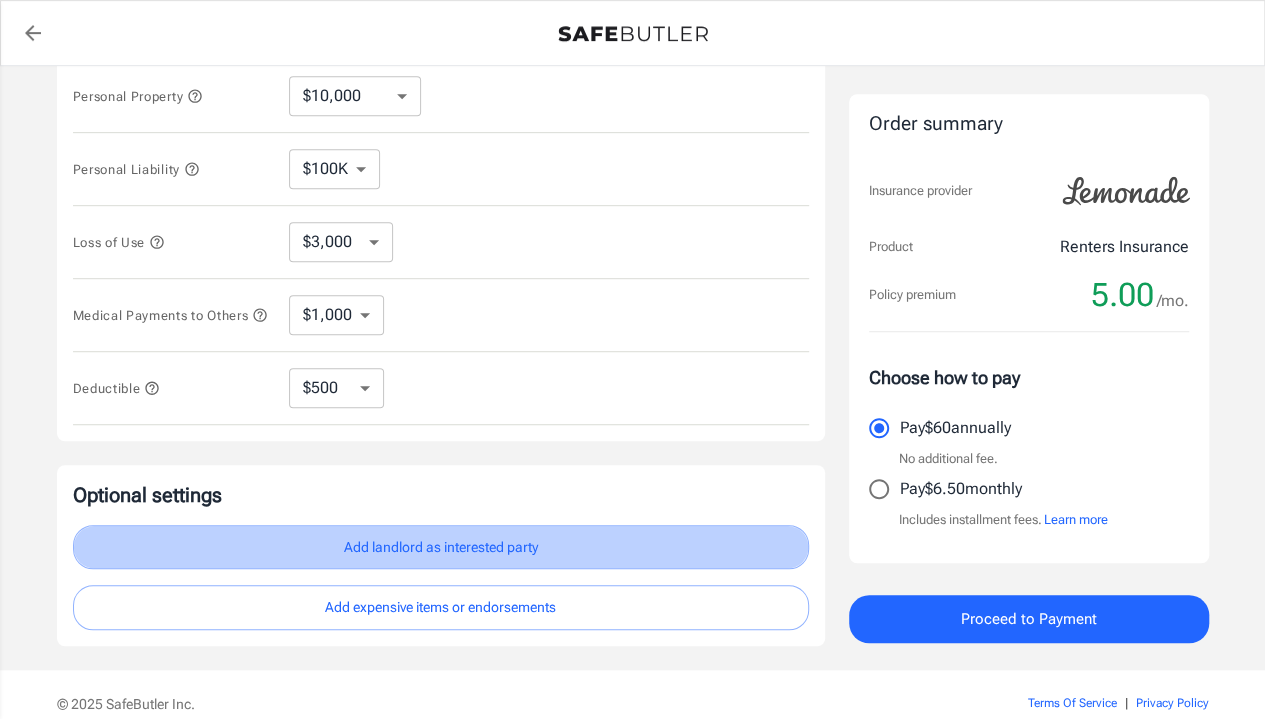 click on "Add landlord as interested party" at bounding box center [441, 547] 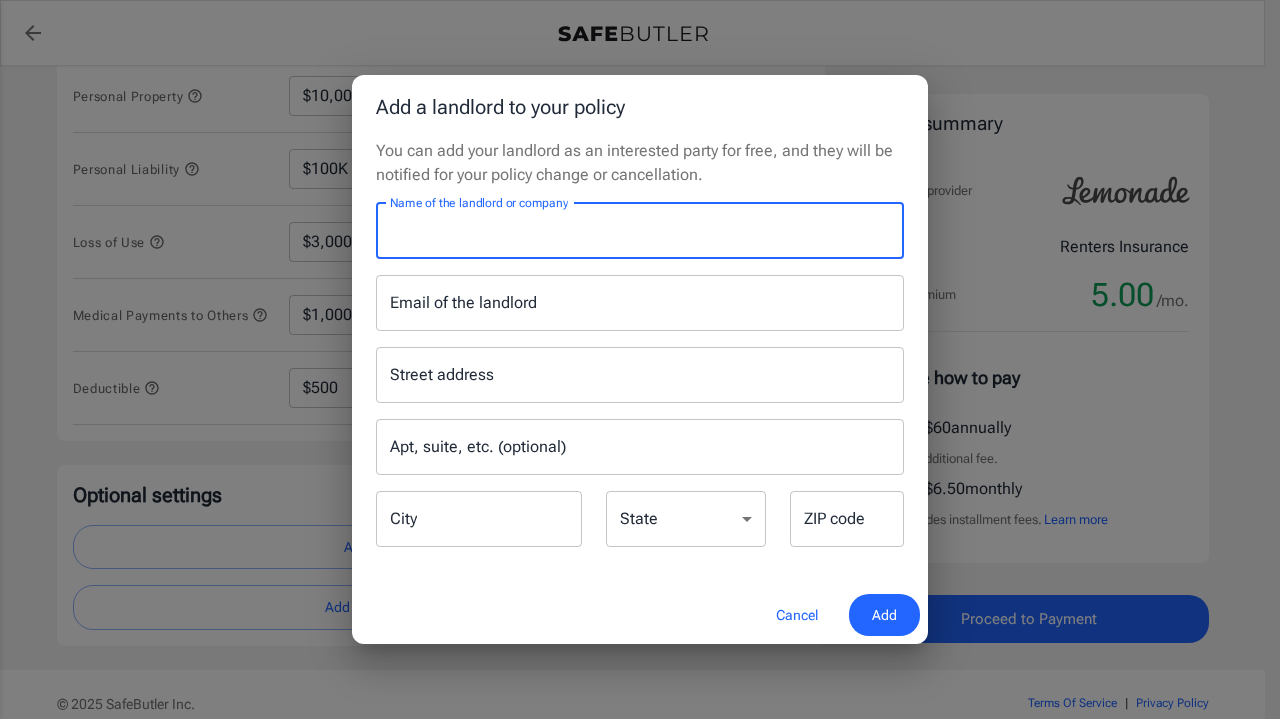 click on "Name of the landlord or company" at bounding box center (640, 231) 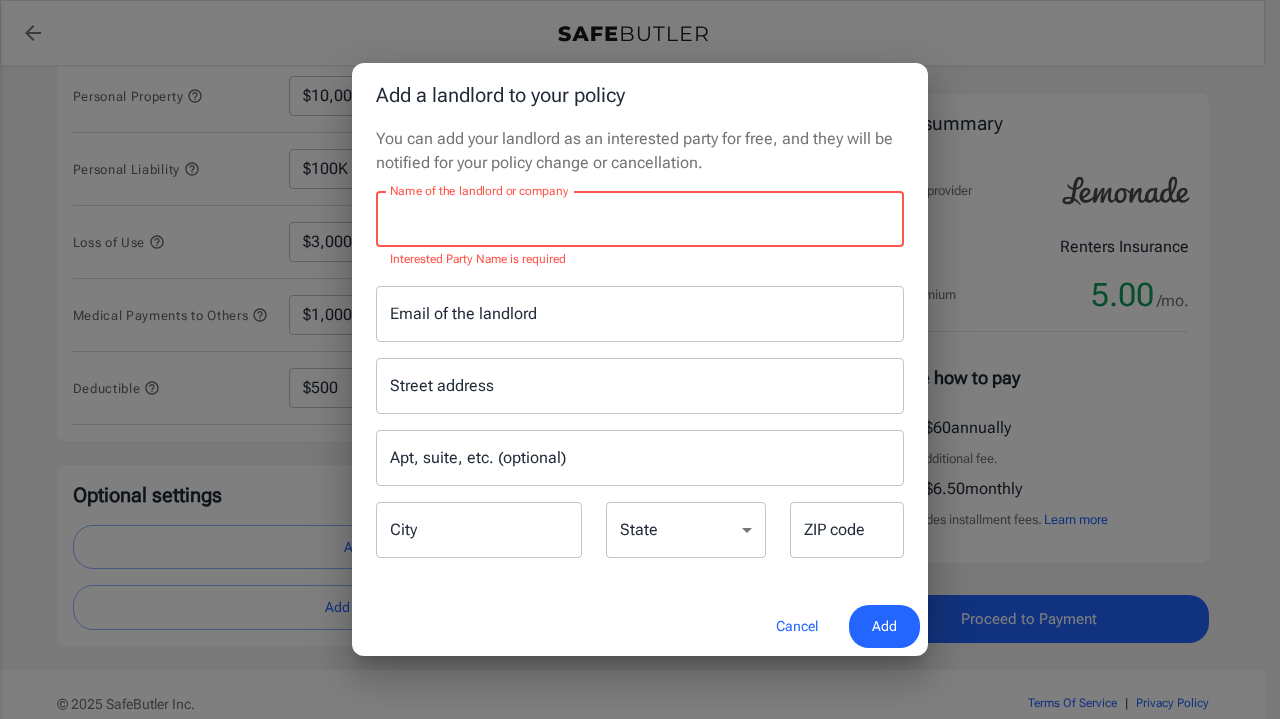 type on "2" 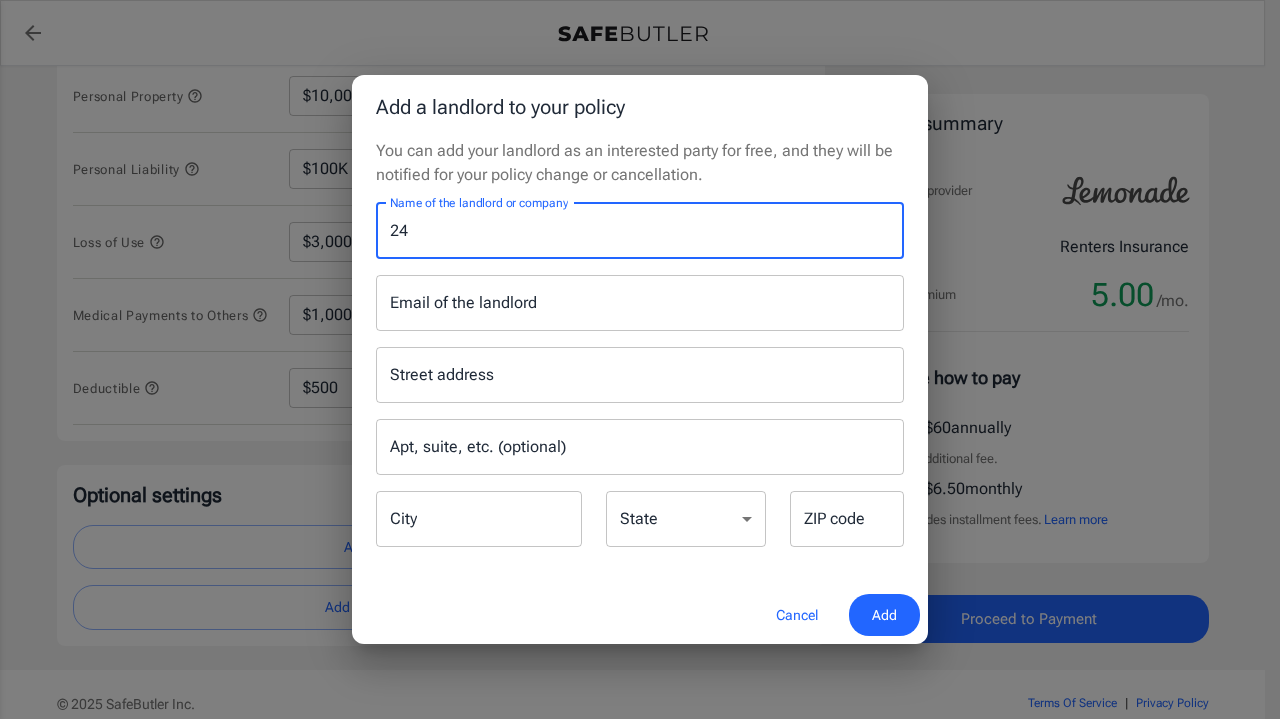 type on "2" 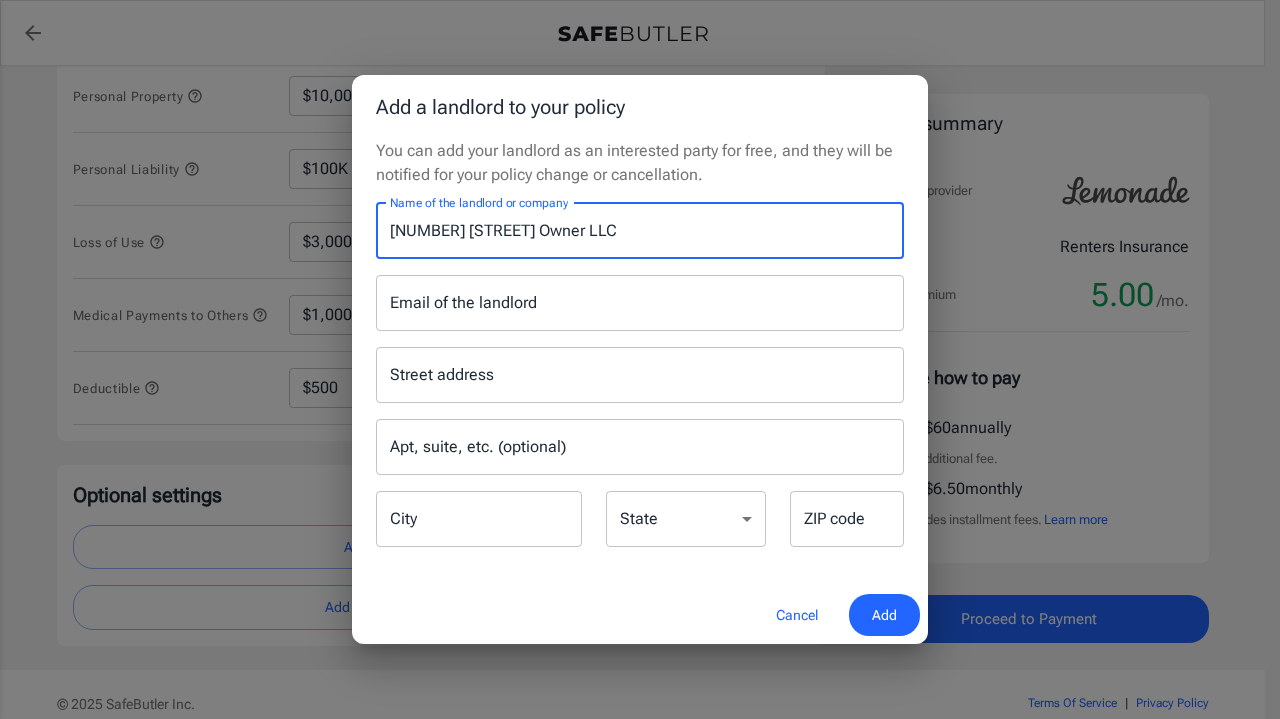 type on "[NUMBER] [STREET] Owner LLC" 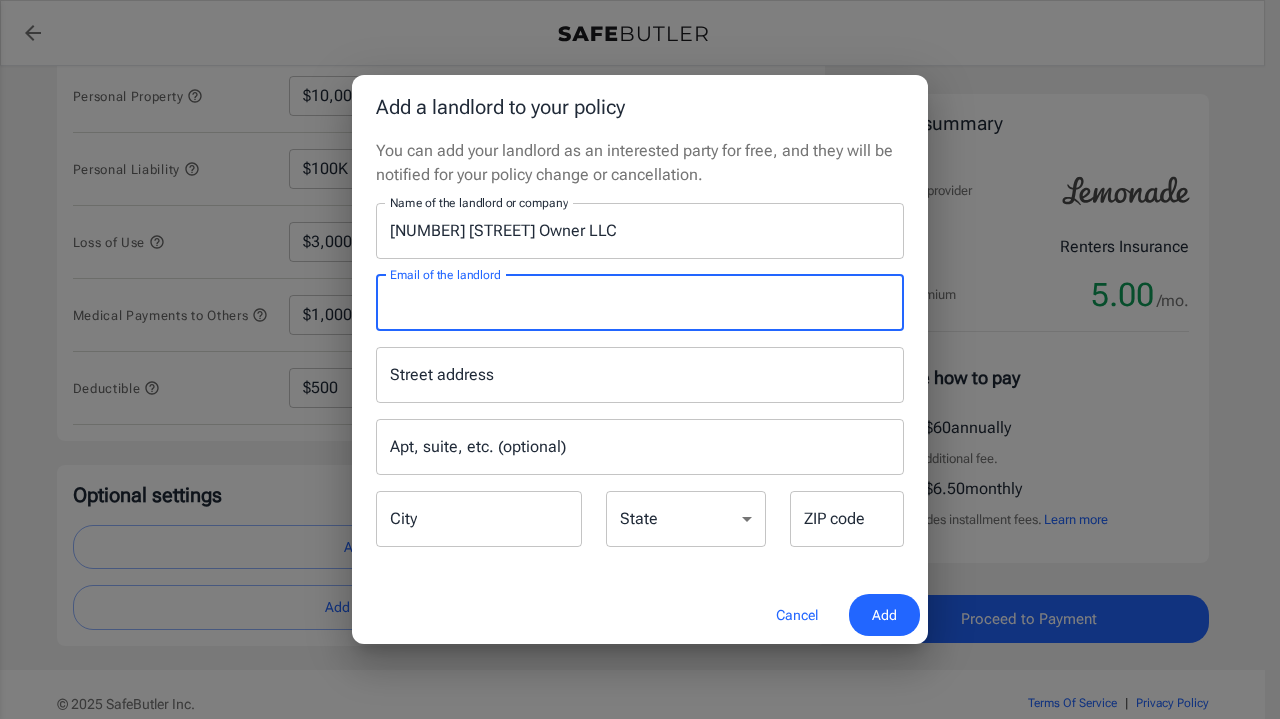click on "Email of the landlord" at bounding box center [640, 303] 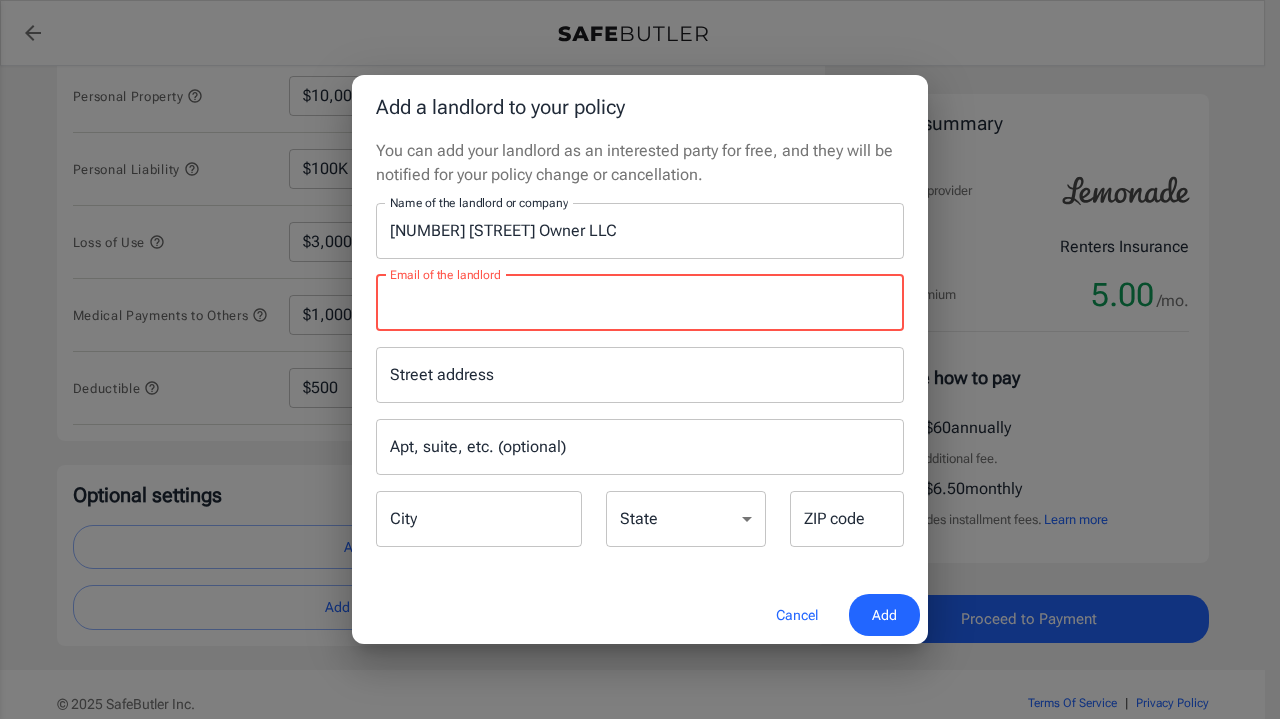 paste on "[EMAIL]" 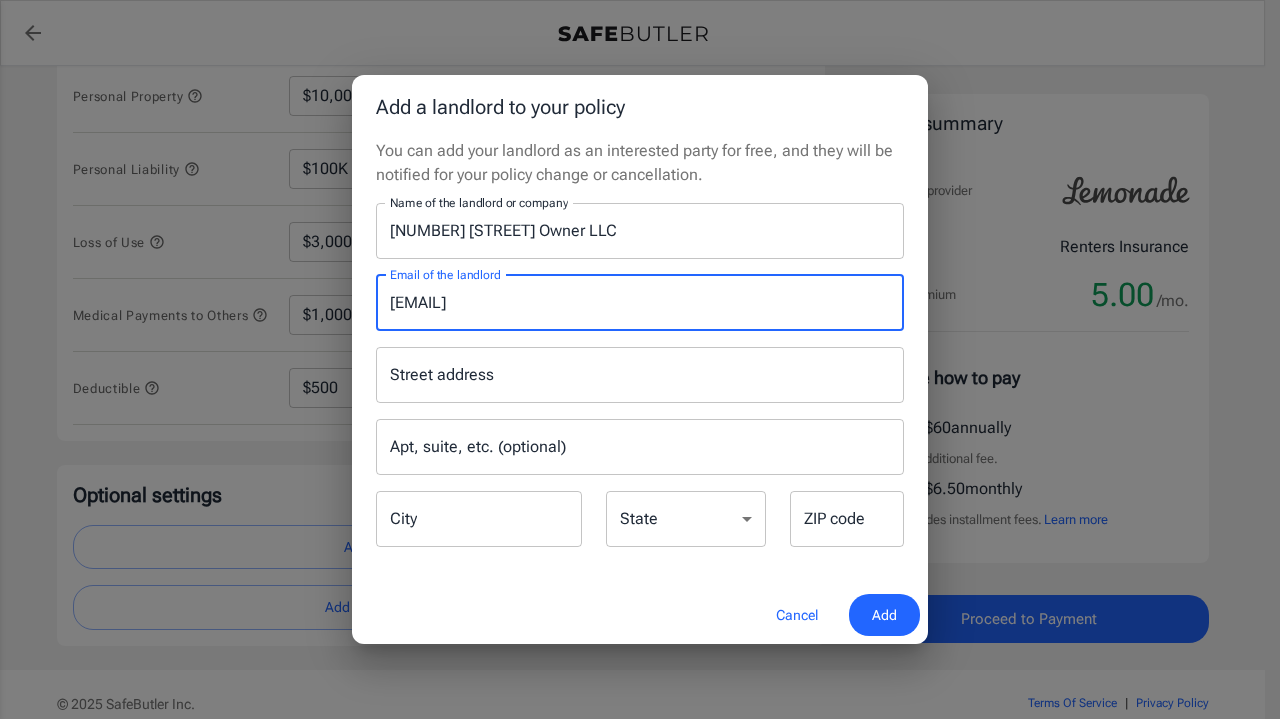 type on "[EMAIL]" 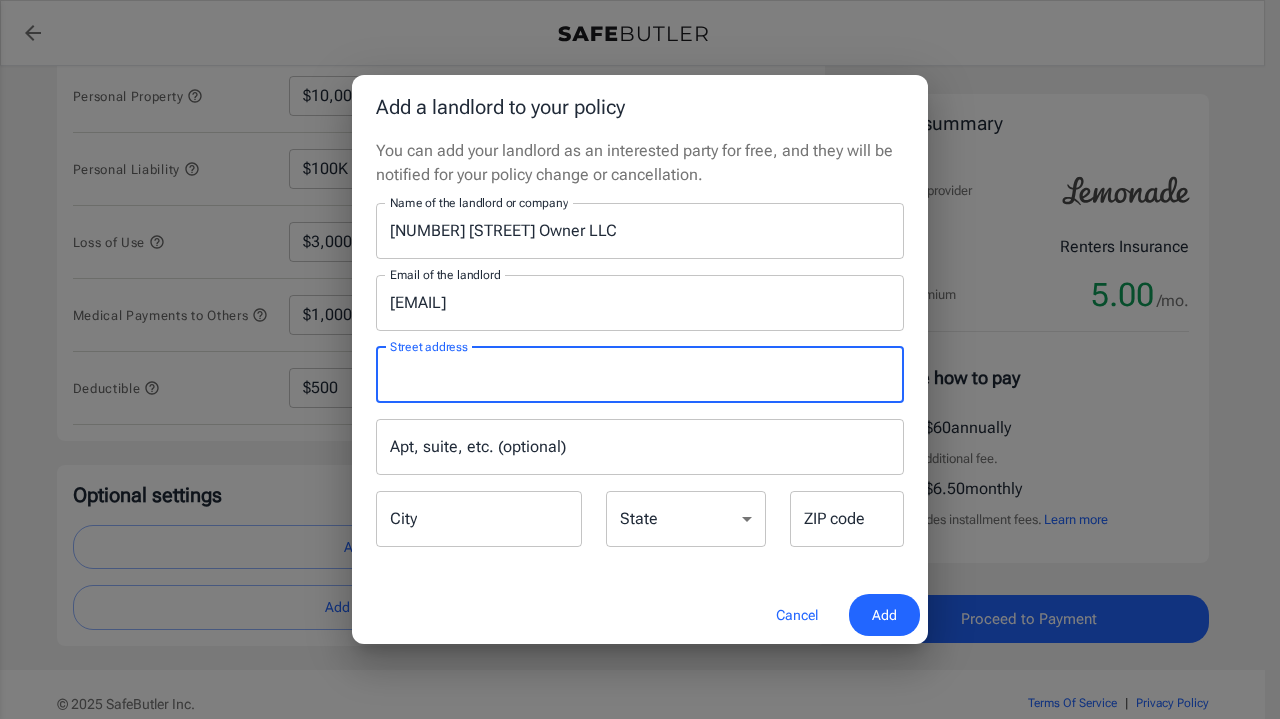 click on "Street address" at bounding box center (640, 375) 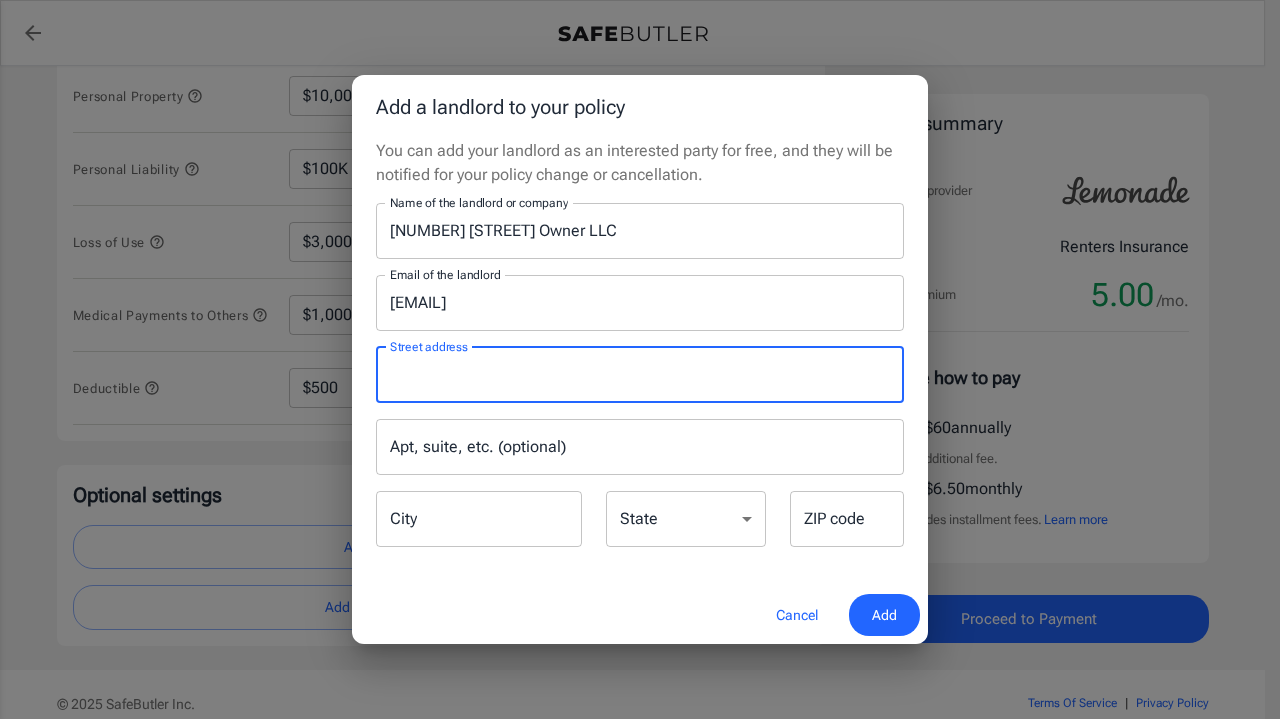 click on "Street address" at bounding box center [640, 375] 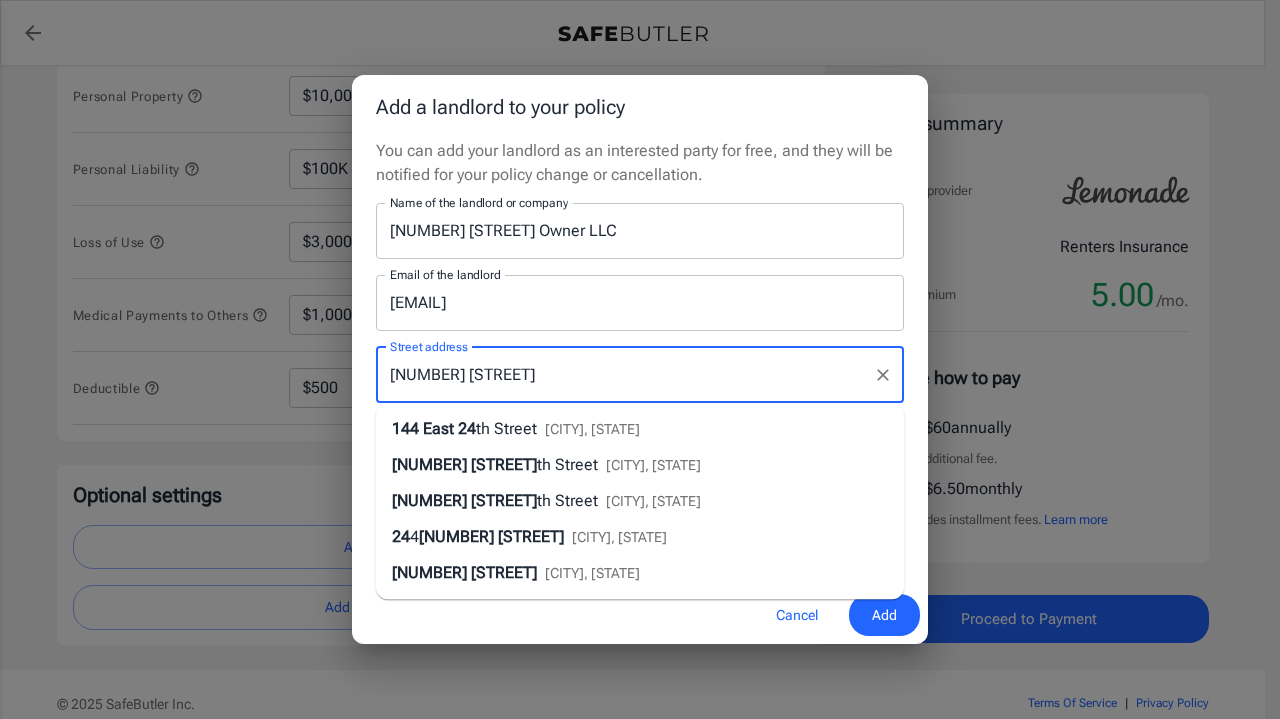 click on "th Street" at bounding box center (506, 428) 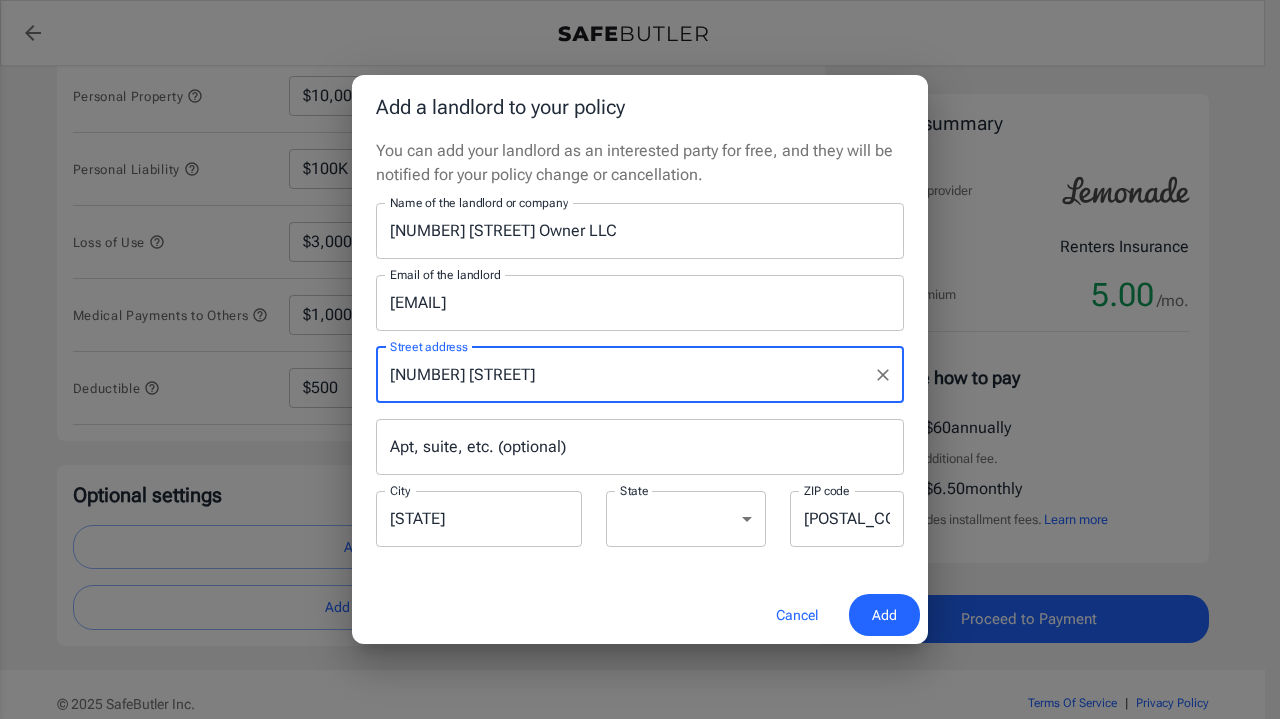 type on "[NUMBER] [STREET]" 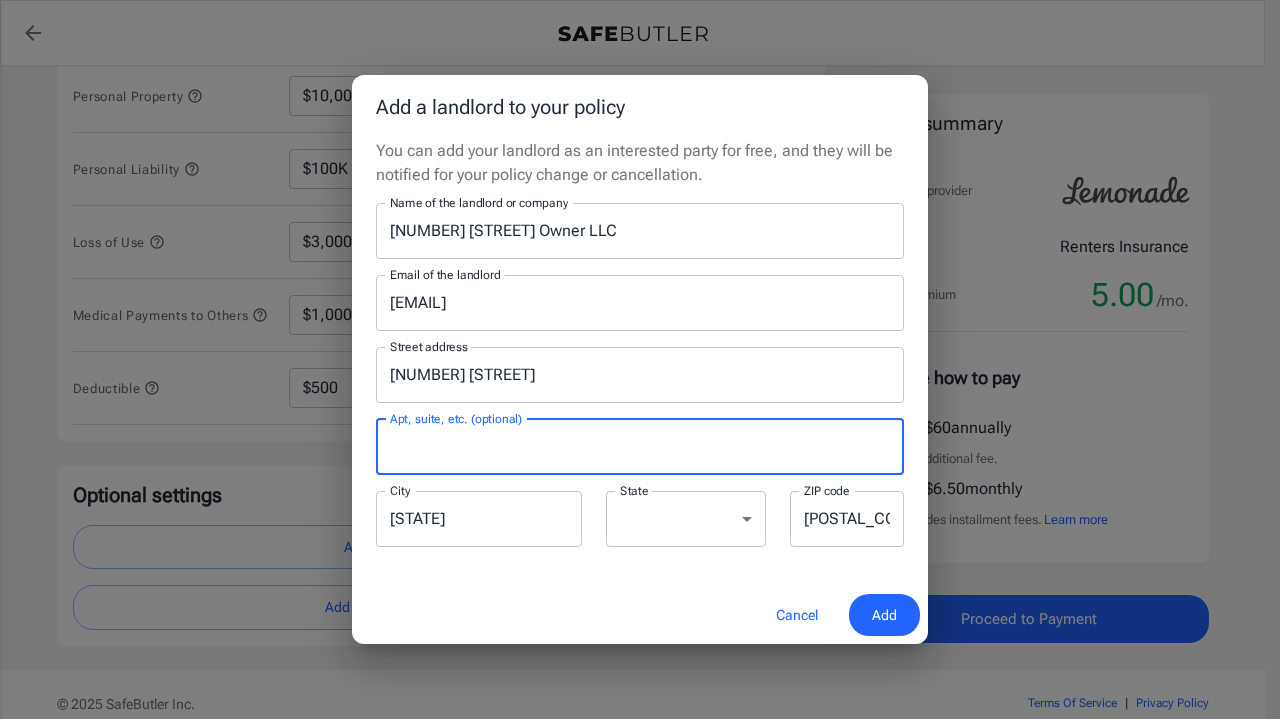 click on "Apt, suite, etc. (optional)" at bounding box center (640, 447) 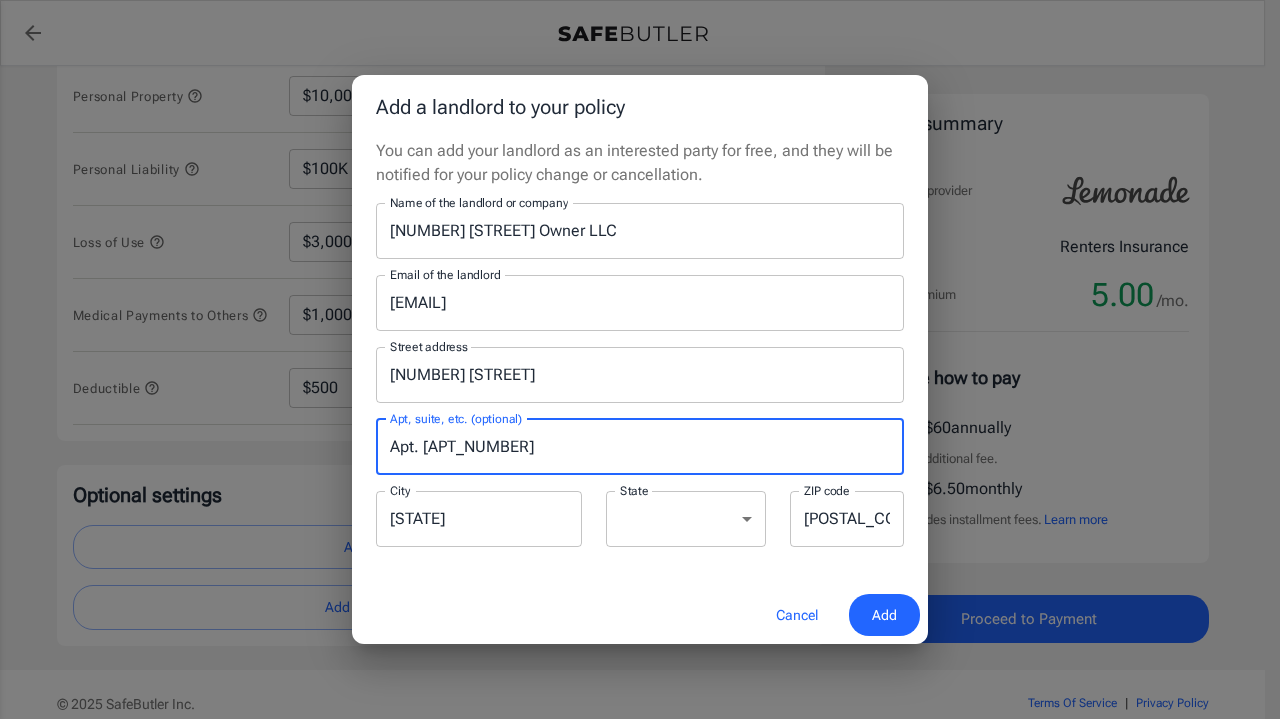 type on "Apt. [APT_NUMBER]" 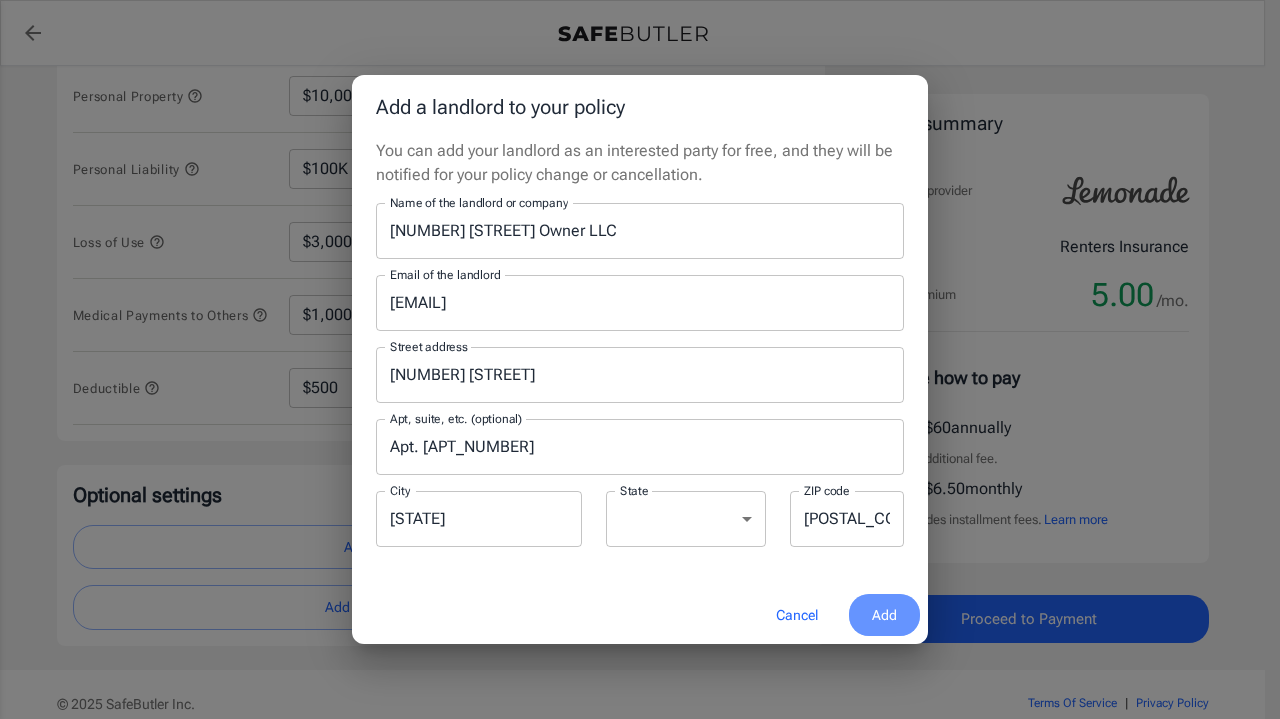 click on "Add" at bounding box center [884, 615] 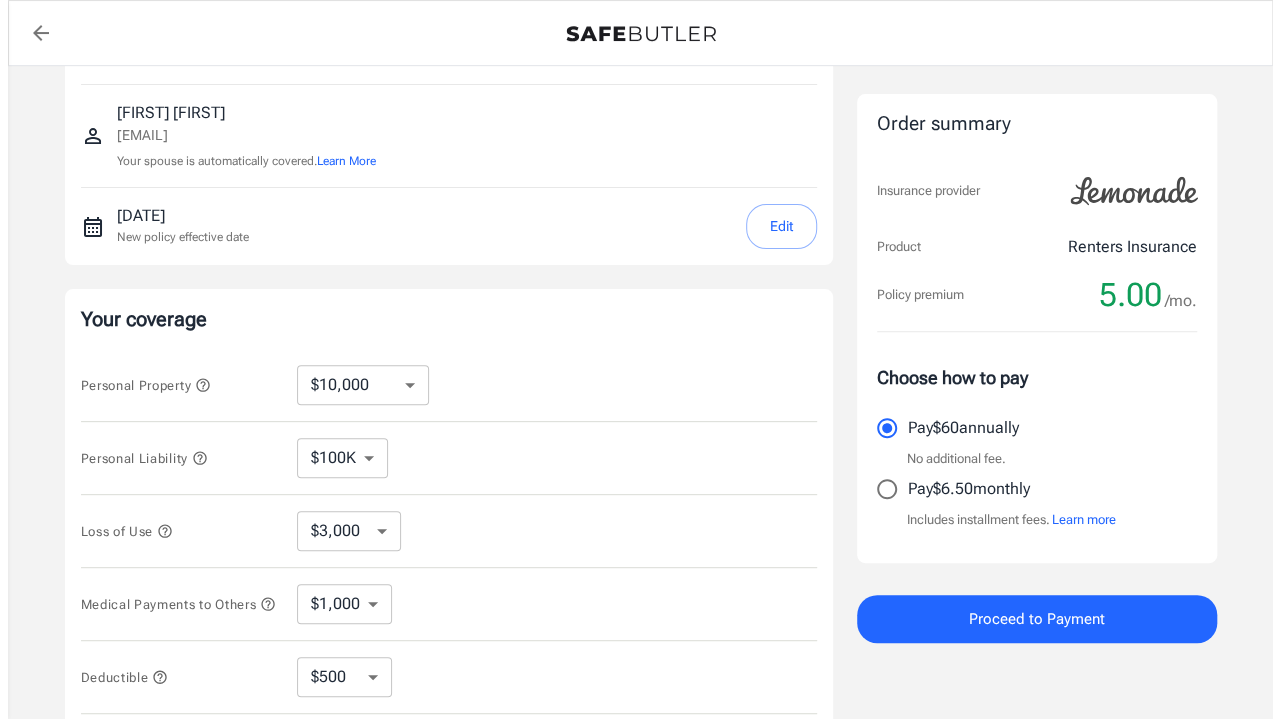 scroll, scrollTop: 391, scrollLeft: 0, axis: vertical 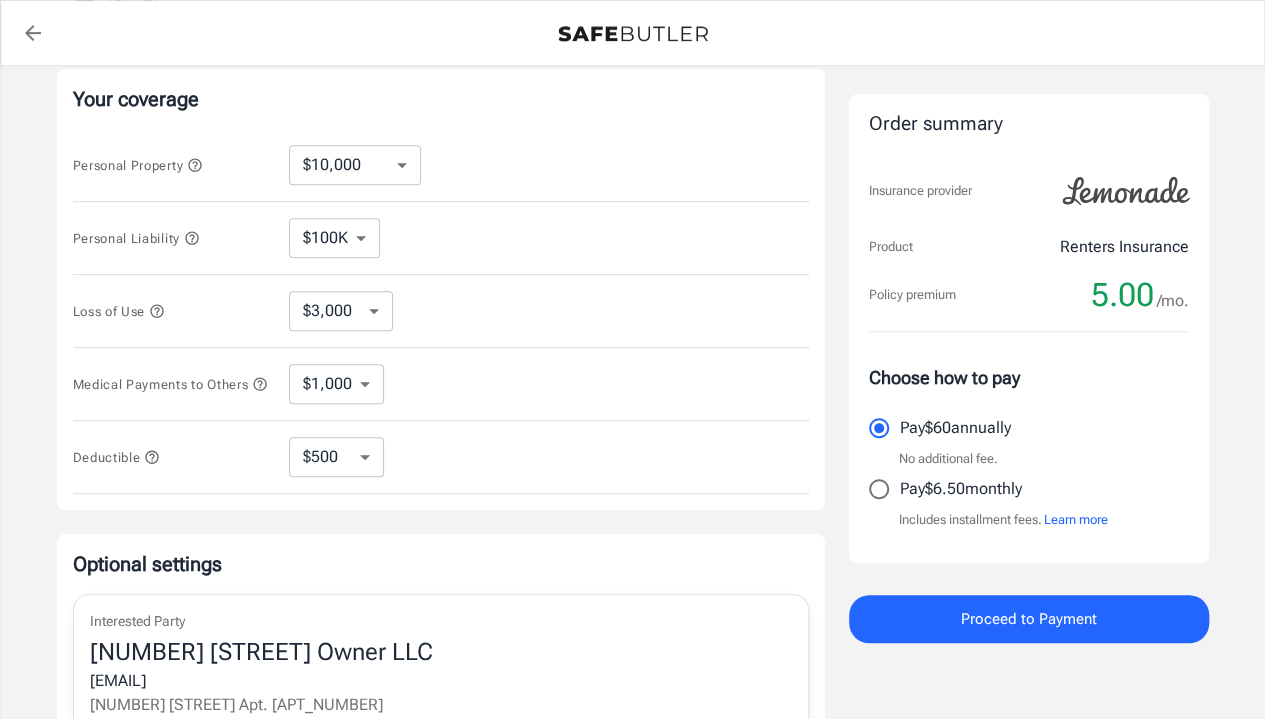 click on "Proceed to Payment" at bounding box center (1029, 619) 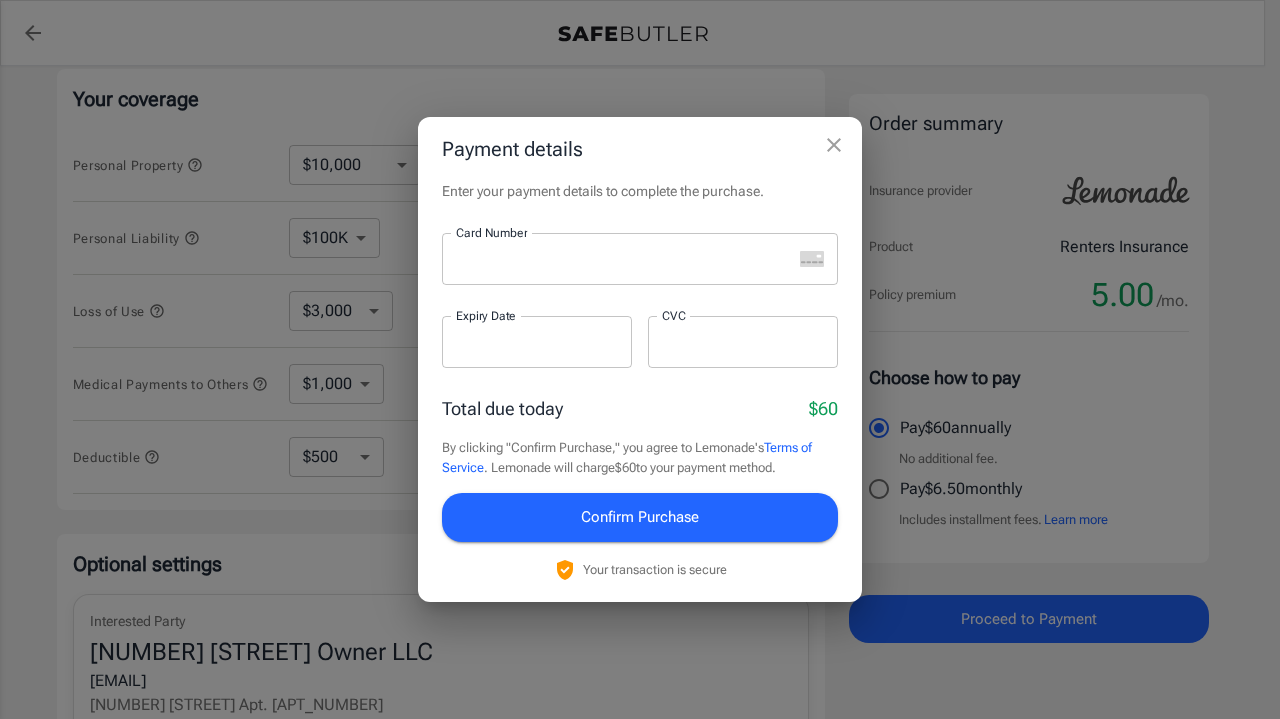 click at bounding box center [617, 259] 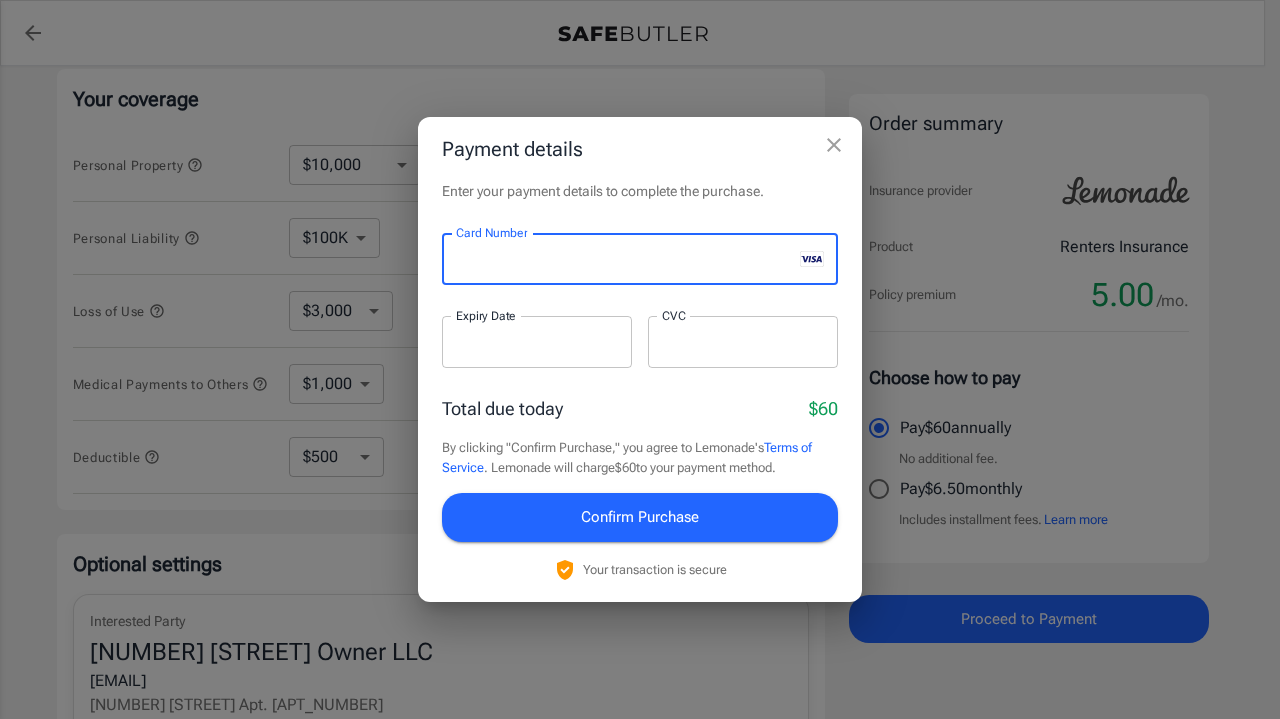 click at bounding box center [537, 342] 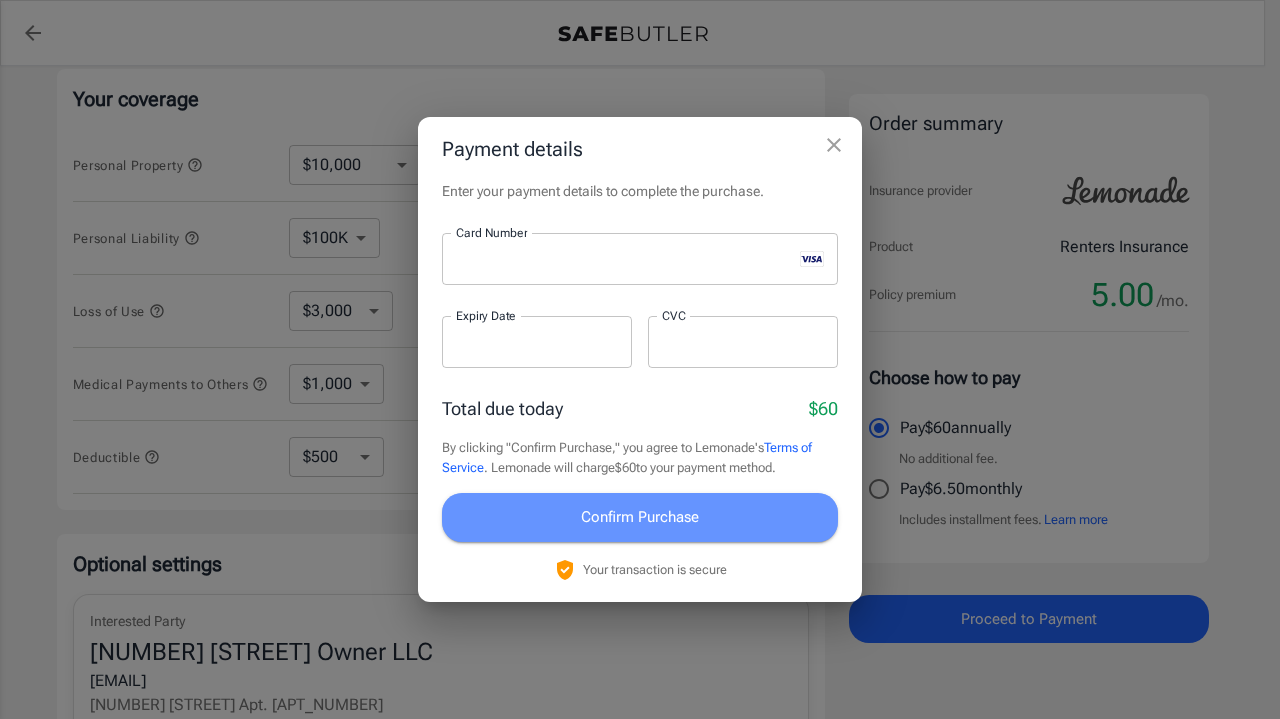 click on "Confirm Purchase" at bounding box center [640, 517] 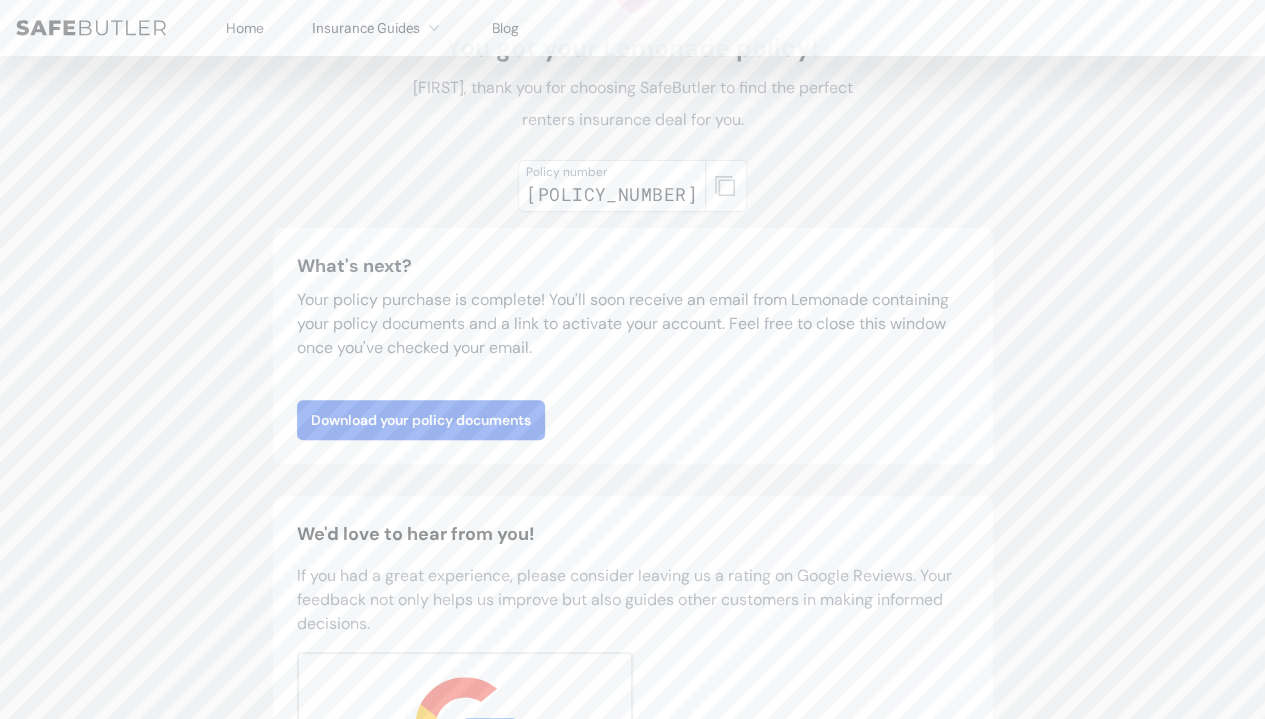 scroll, scrollTop: 160, scrollLeft: 0, axis: vertical 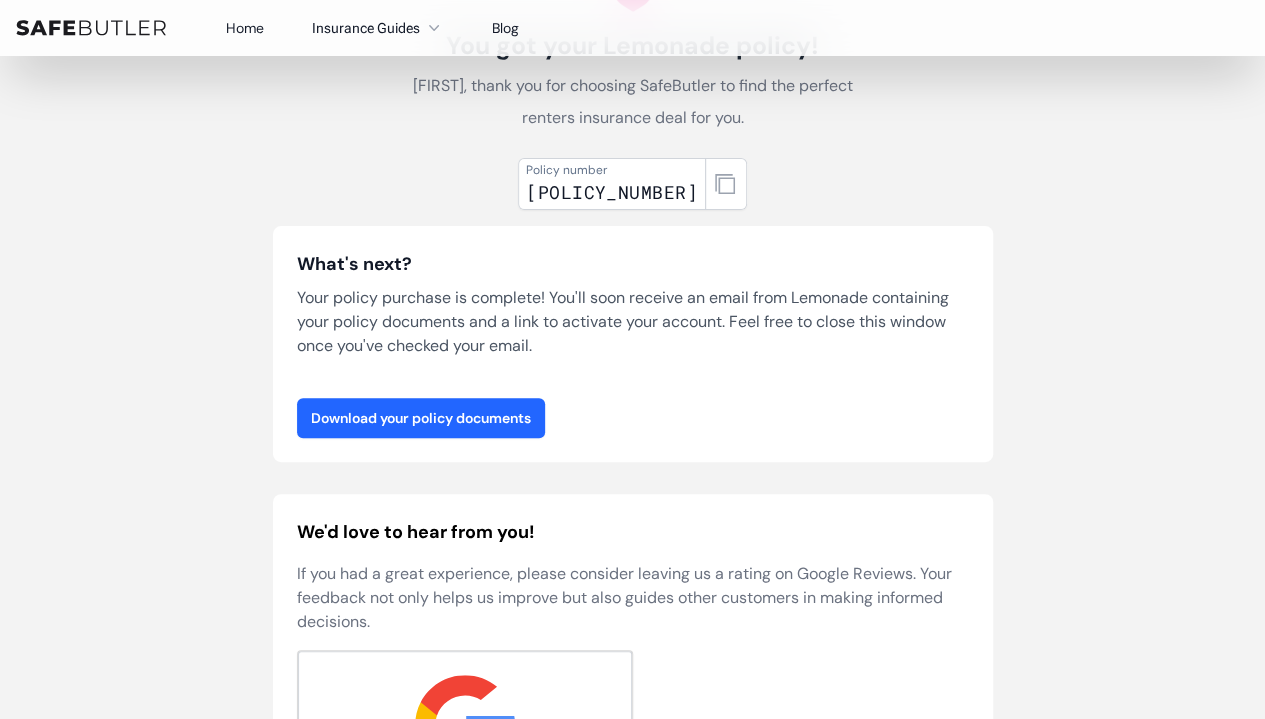 click on "Download your policy documents" at bounding box center (421, 418) 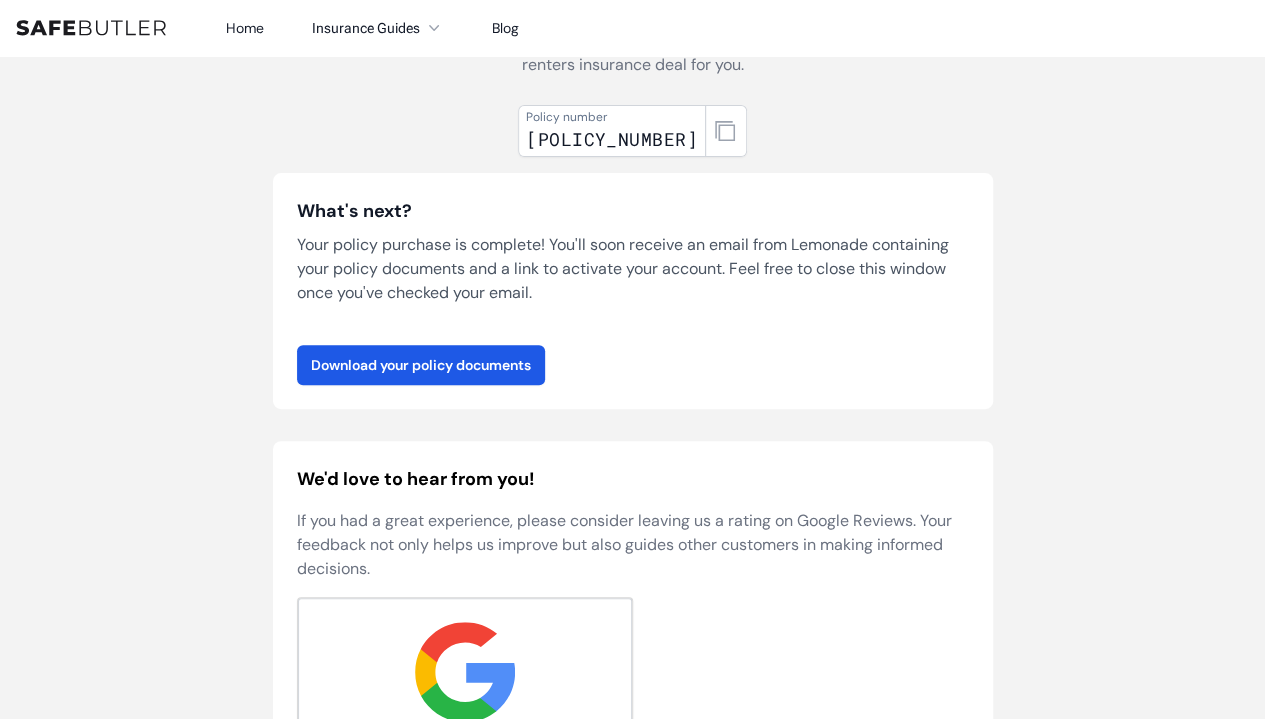 scroll, scrollTop: 0, scrollLeft: 0, axis: both 